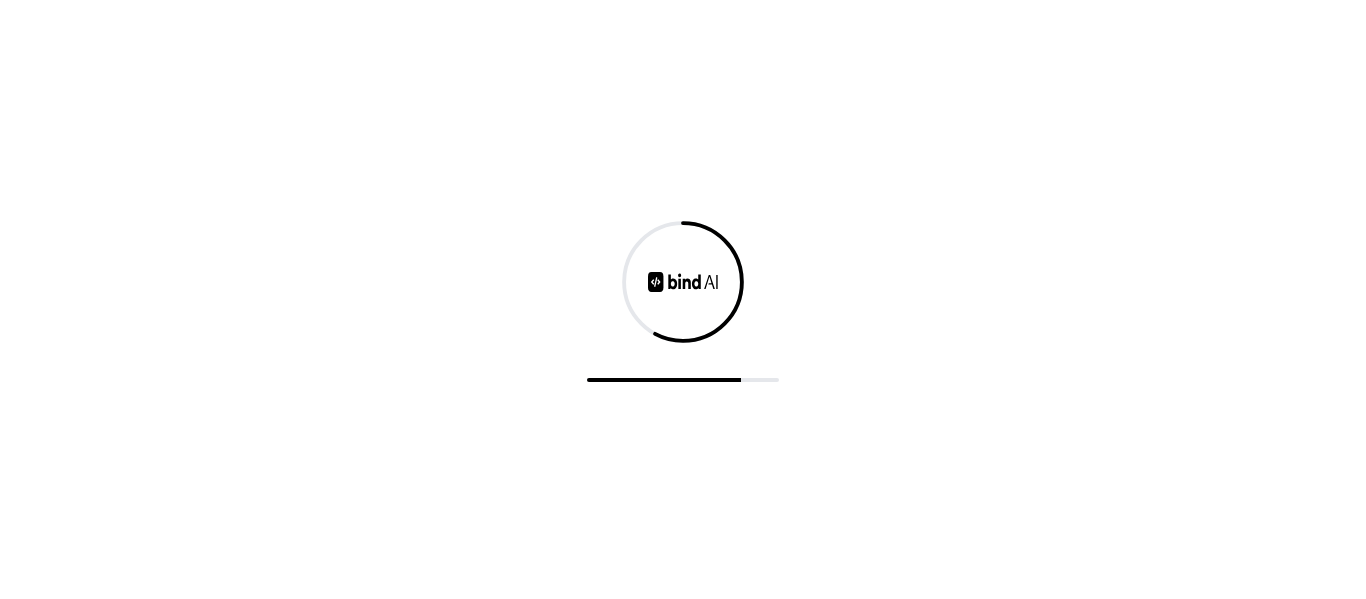 scroll, scrollTop: 0, scrollLeft: 0, axis: both 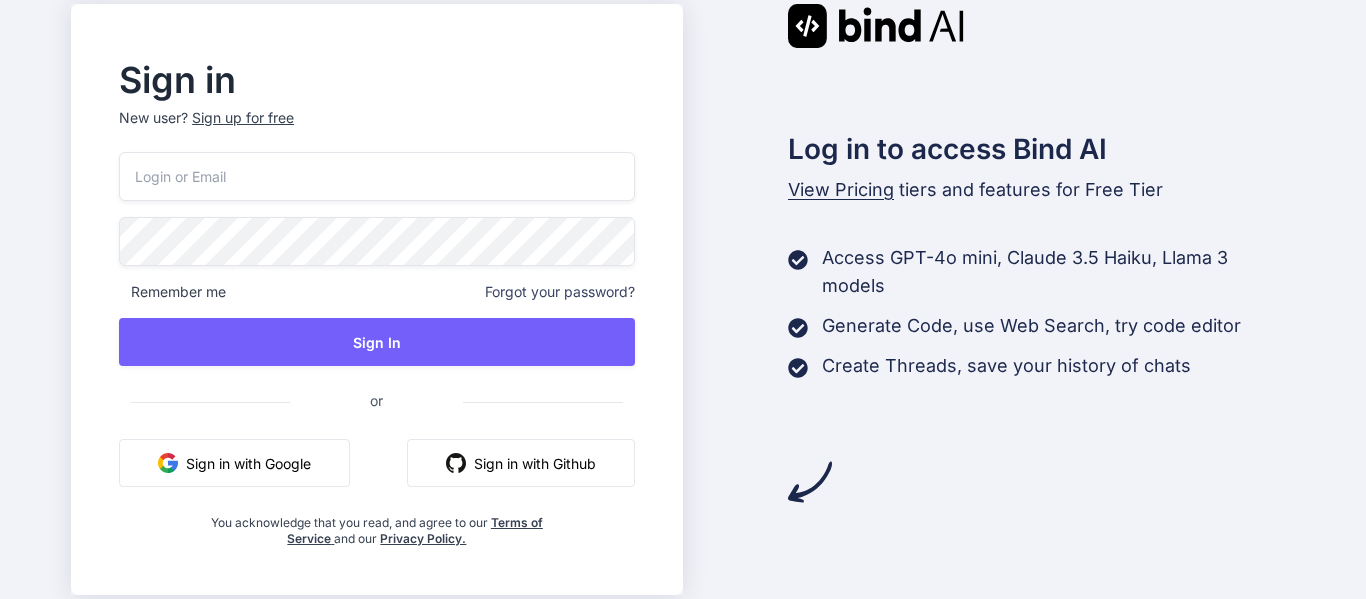 click on "Sign in with Google" at bounding box center [234, 463] 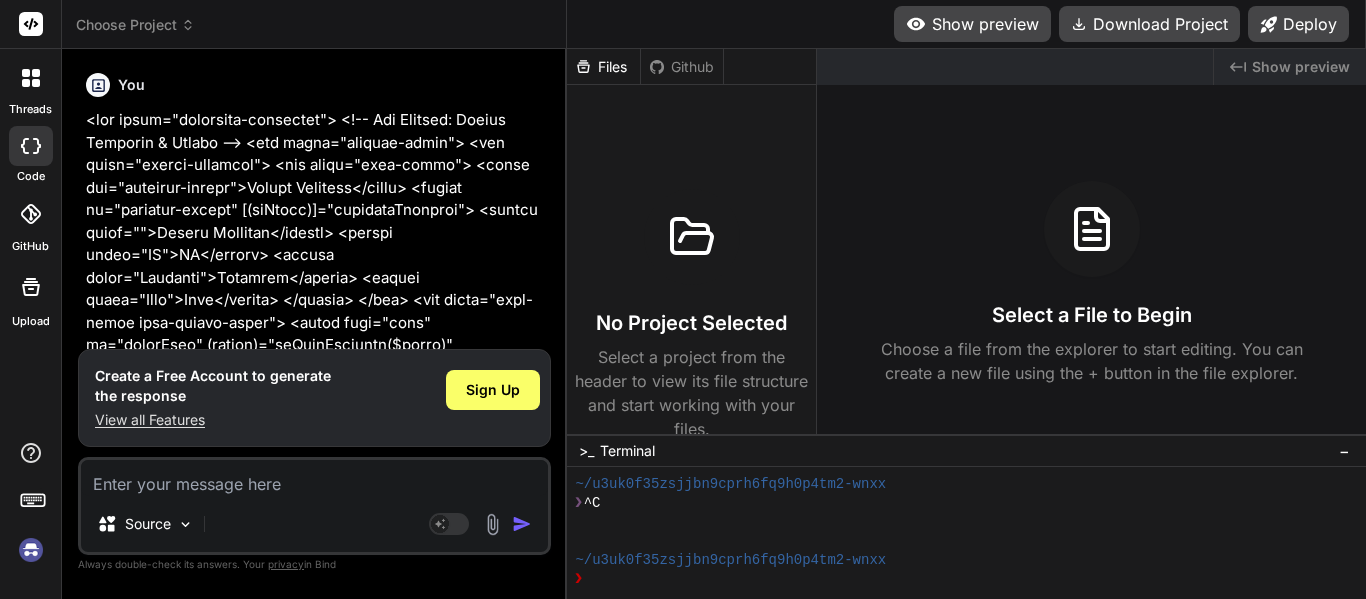 scroll, scrollTop: 0, scrollLeft: 0, axis: both 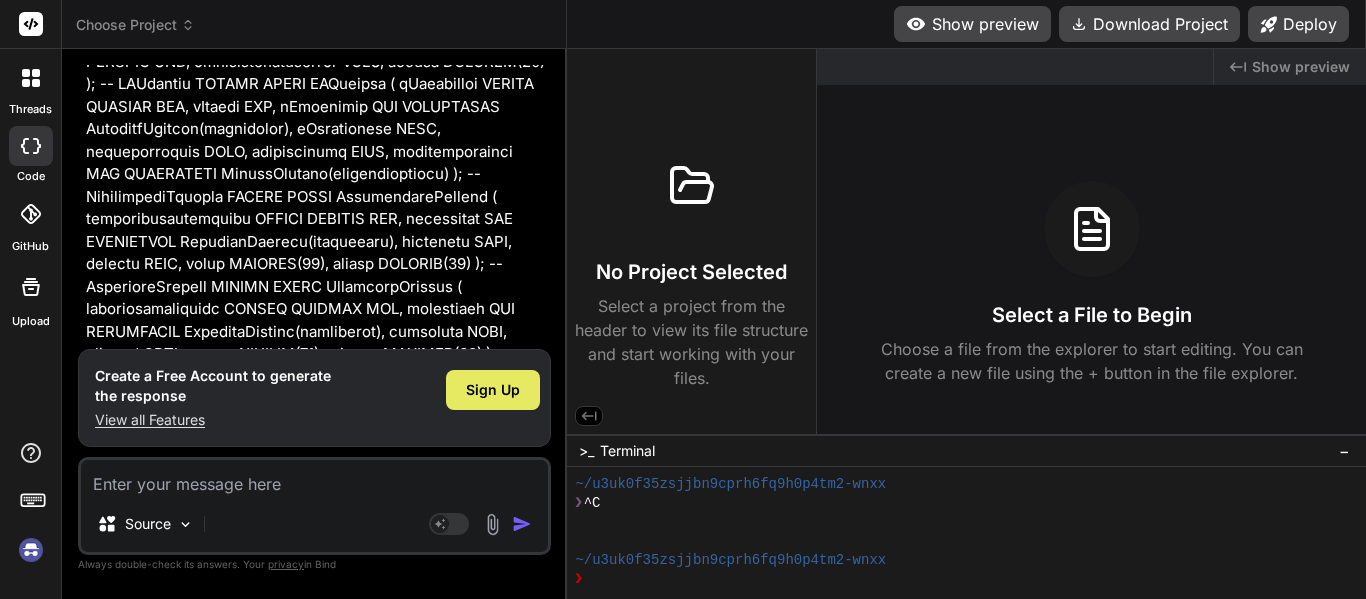 click on "Sign Up" at bounding box center [493, 390] 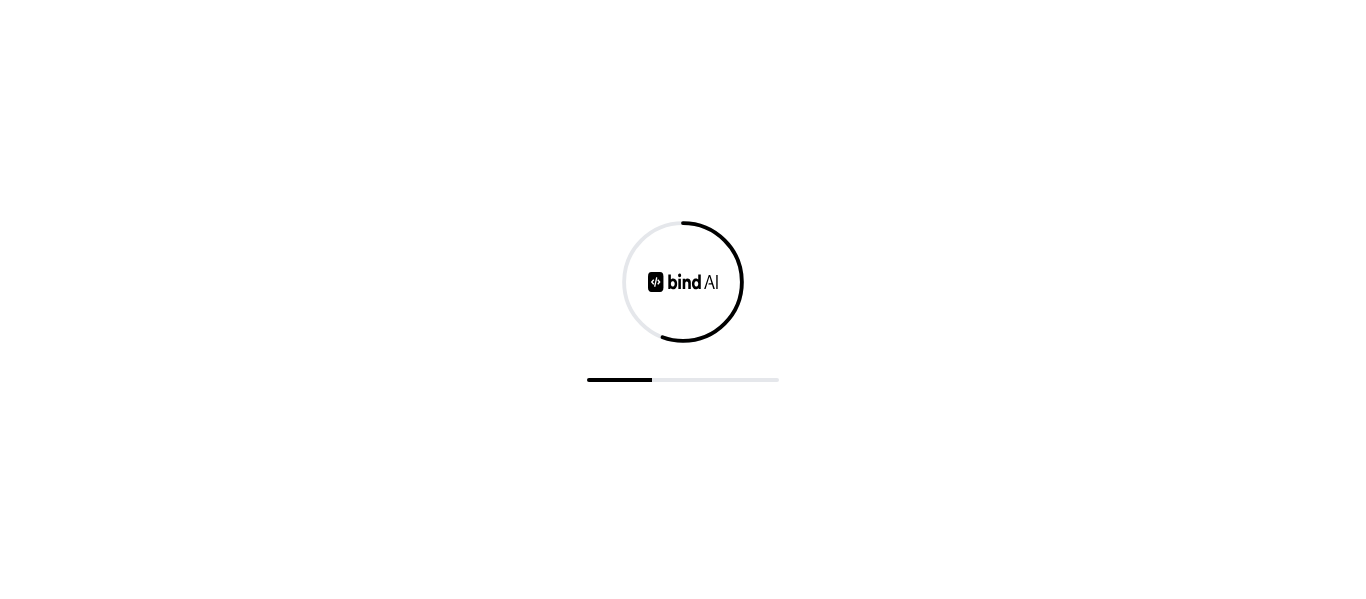 scroll, scrollTop: 0, scrollLeft: 0, axis: both 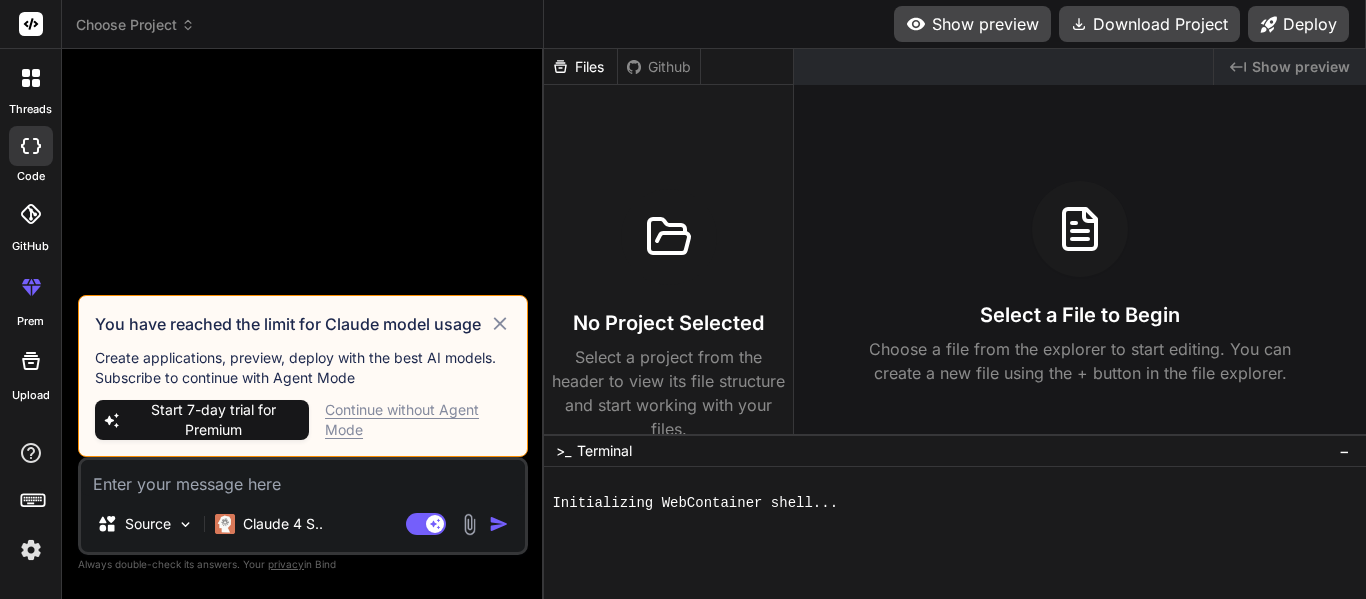 click 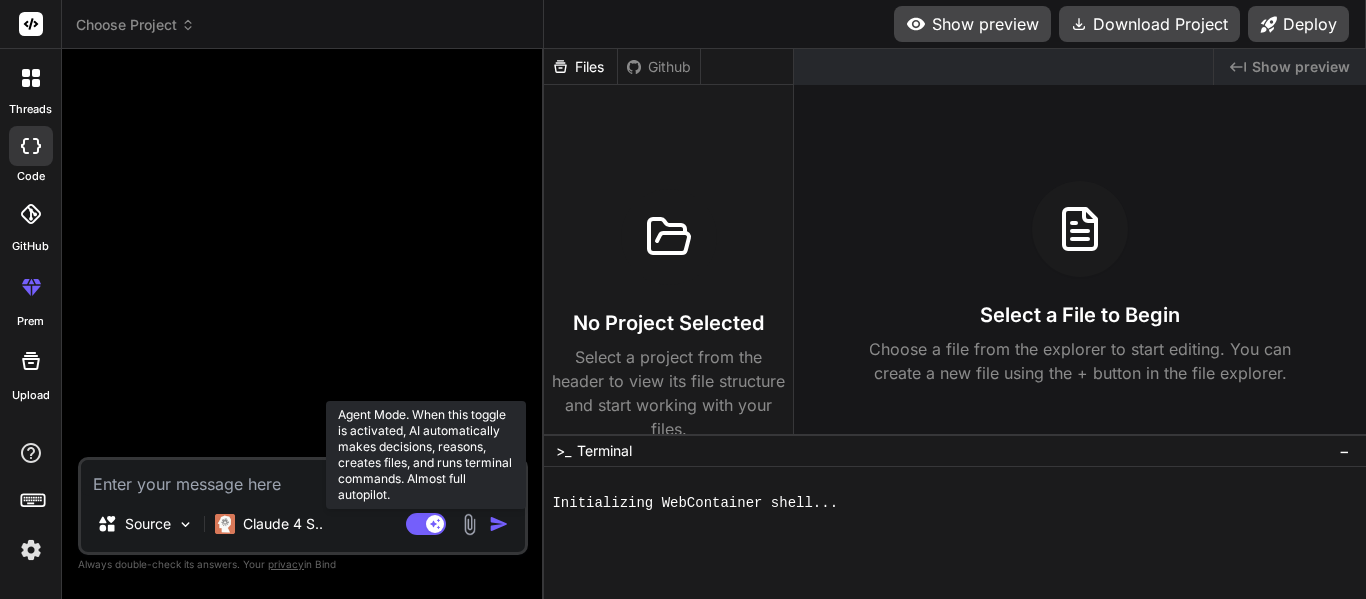 click 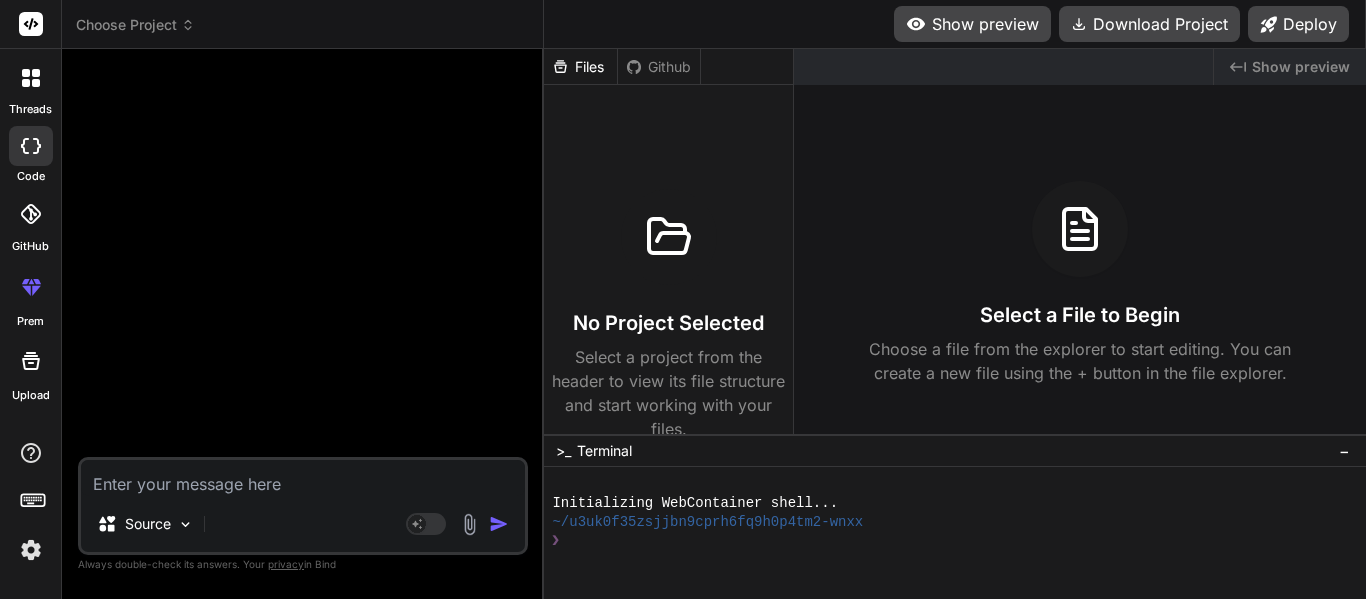 click at bounding box center (303, 478) 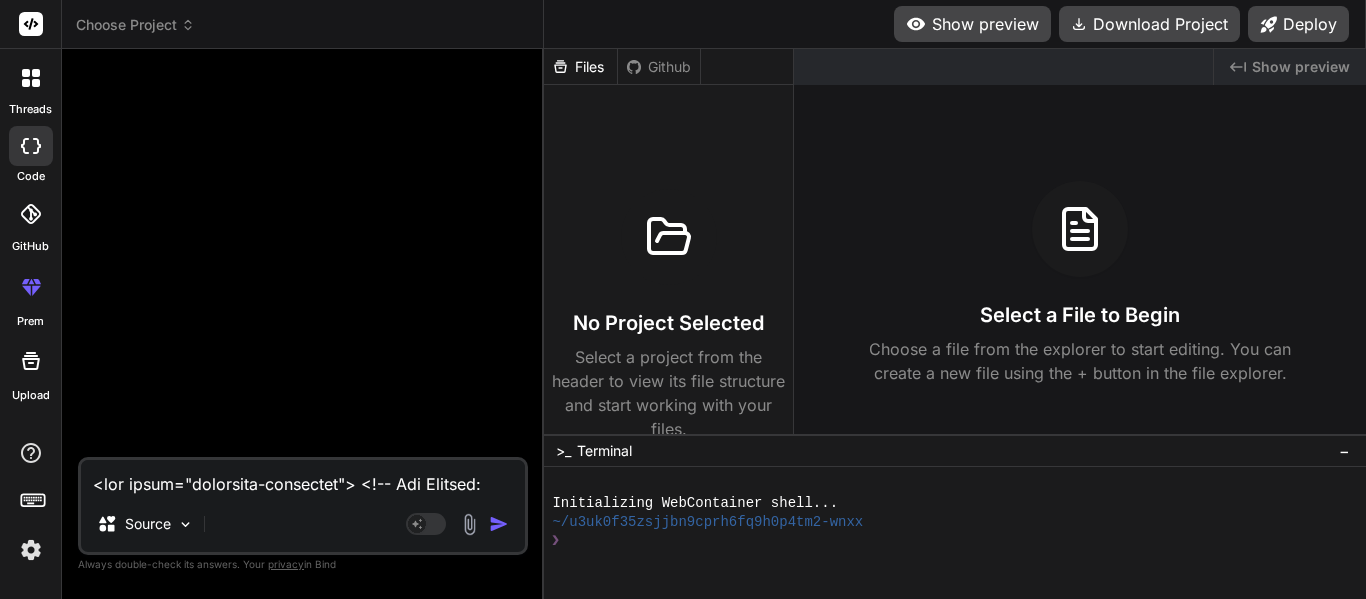 type on "x" 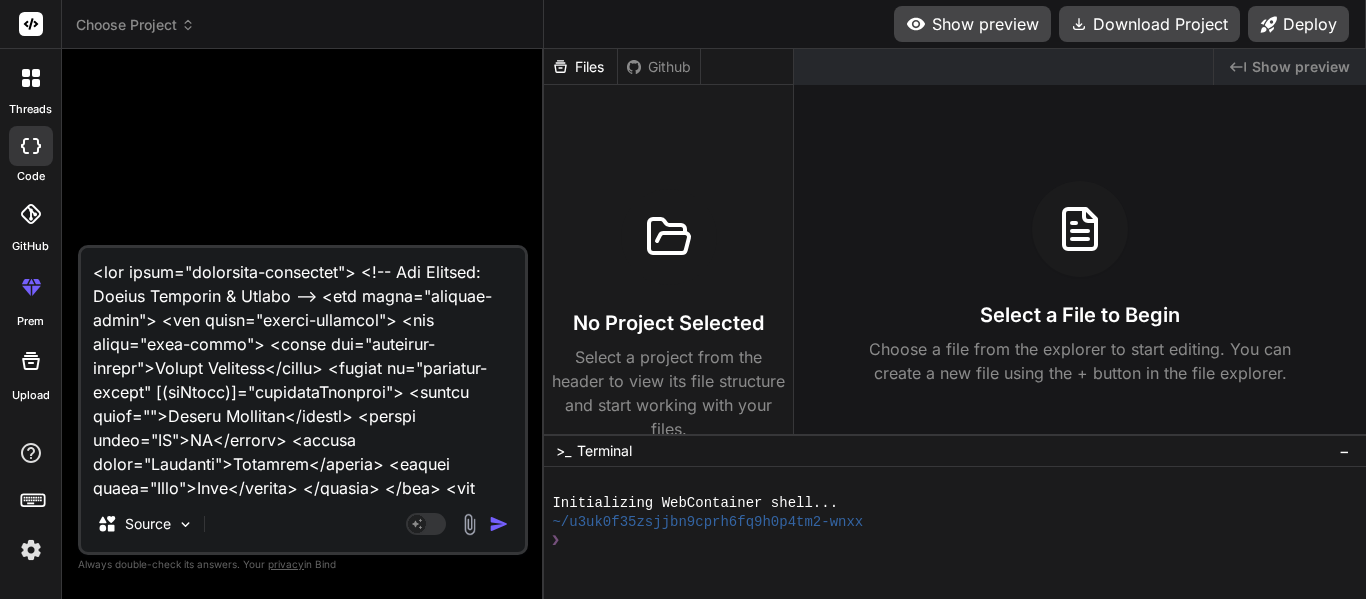 scroll, scrollTop: 41930, scrollLeft: 0, axis: vertical 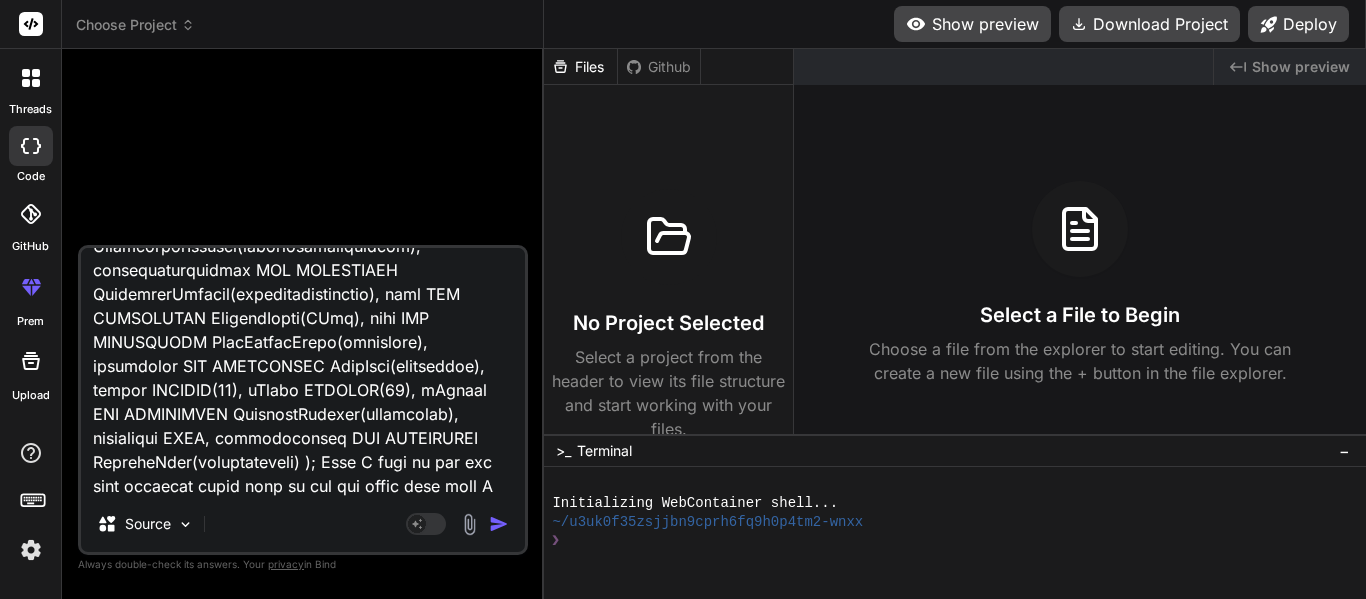 type on "<div class="dashboard-container"> <!-- Top Section: Import Controls & Search --> <div class="control-panel"> <div class="import-controls"> <div class="form-group"> <label for="category-select">Select Category</label> <select id="category-select" [(ngModel)]="selectedCategory"> <option value="">Select Category</option> <option value="CO">CO</option> <option value="Features">Features</option> <option value="Bugs">Bugs</option> </select> </div> <div class="form-group file-upload-group"> <input type="file" id="excelFile" (change)="onFileSelected($event)" accept=".xlsx, .xls" hidden #fileInput> <button class="button button-accent" (click)="fileInput.click()"> Choose File </button> <span class="file-name-display">{{ selectedFile ? selectedFile.name : 'No file chosen' }}</span> </div> <div class="form-group import-button-container"> <button class="button button-primary" (click)="importExcel()" [disabled]="!selectedCategory || !parsedExcelData"> Import Data </button> </div> </div> <hr class="control-divider"> <di" 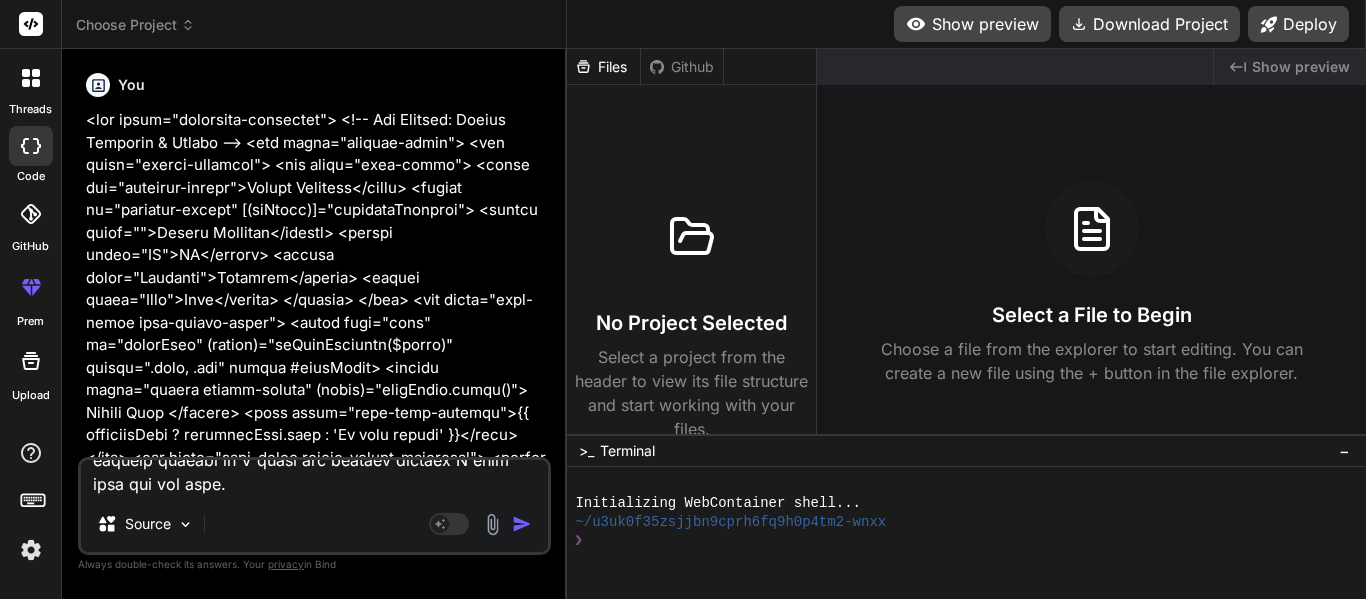 scroll, scrollTop: 0, scrollLeft: 0, axis: both 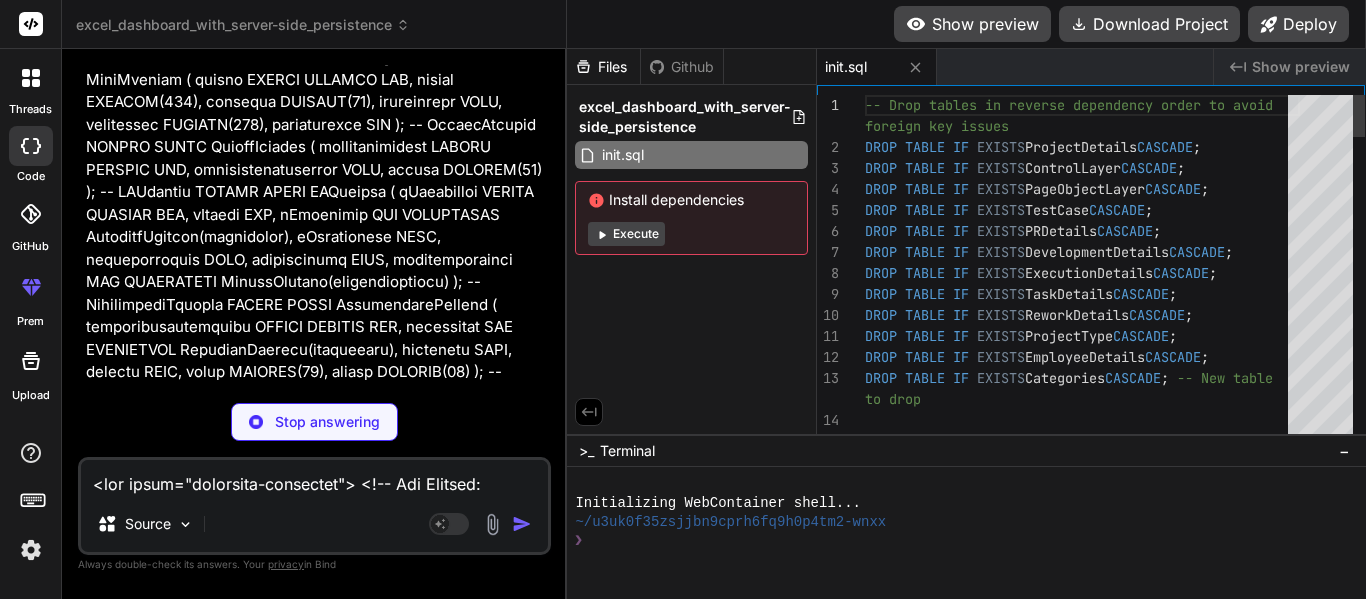 type on "x" 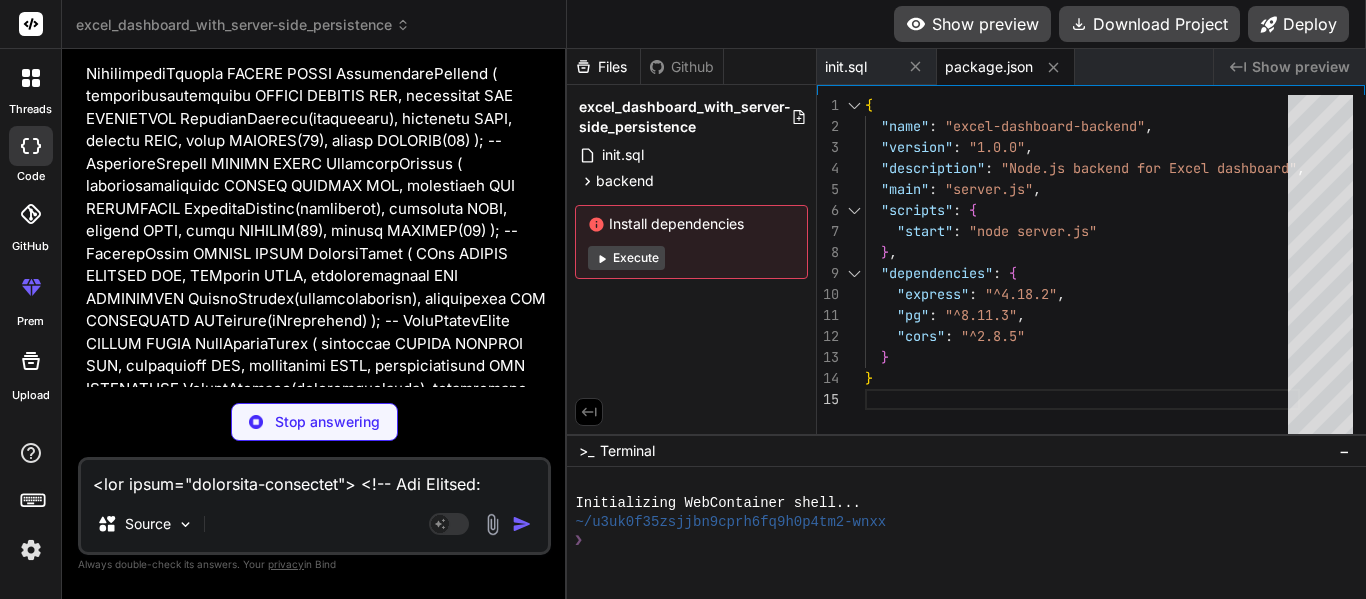 scroll, scrollTop: 32471, scrollLeft: 0, axis: vertical 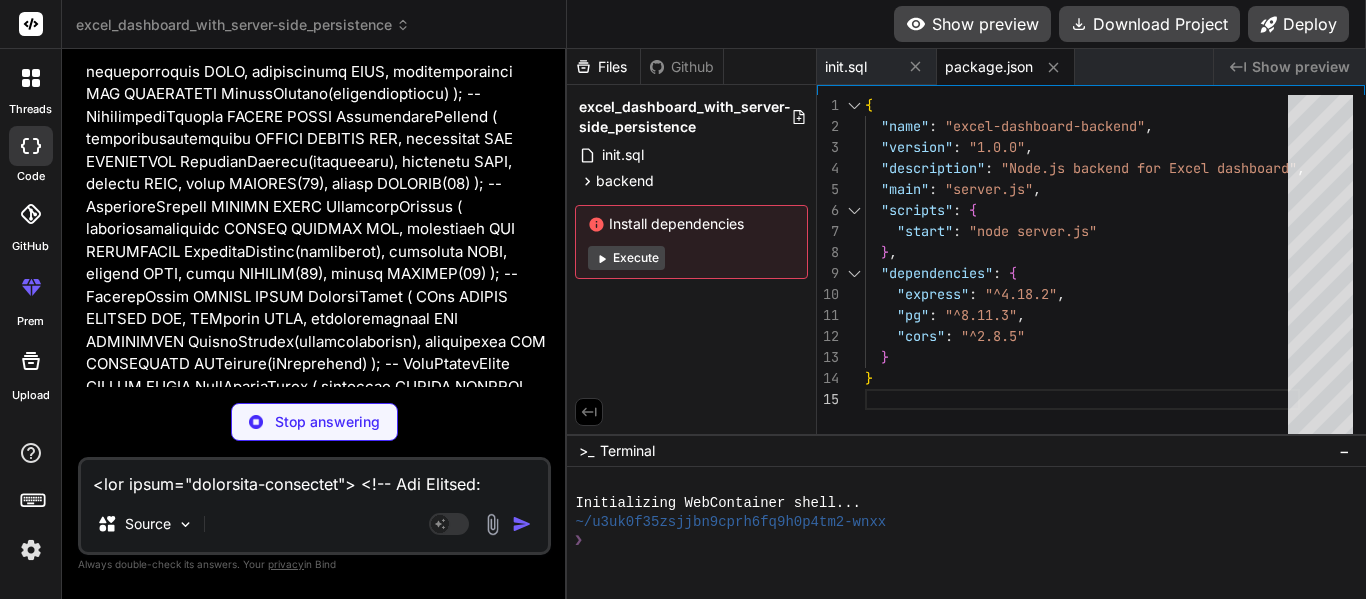 type on "x" 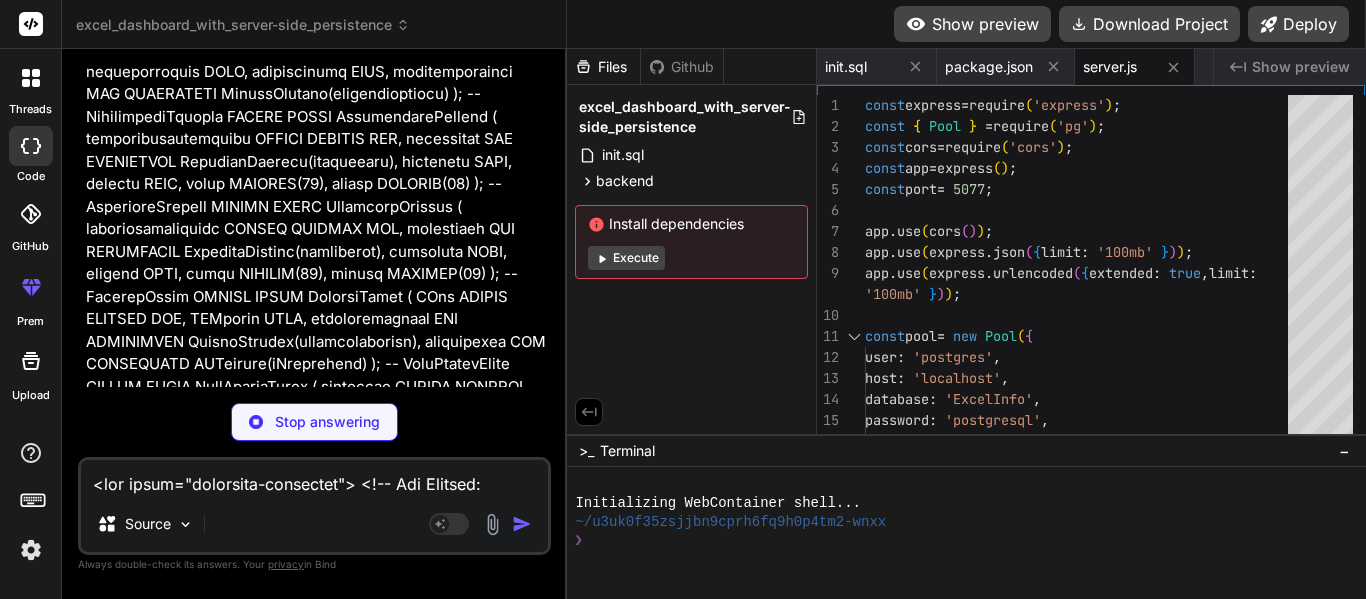 type on "x" 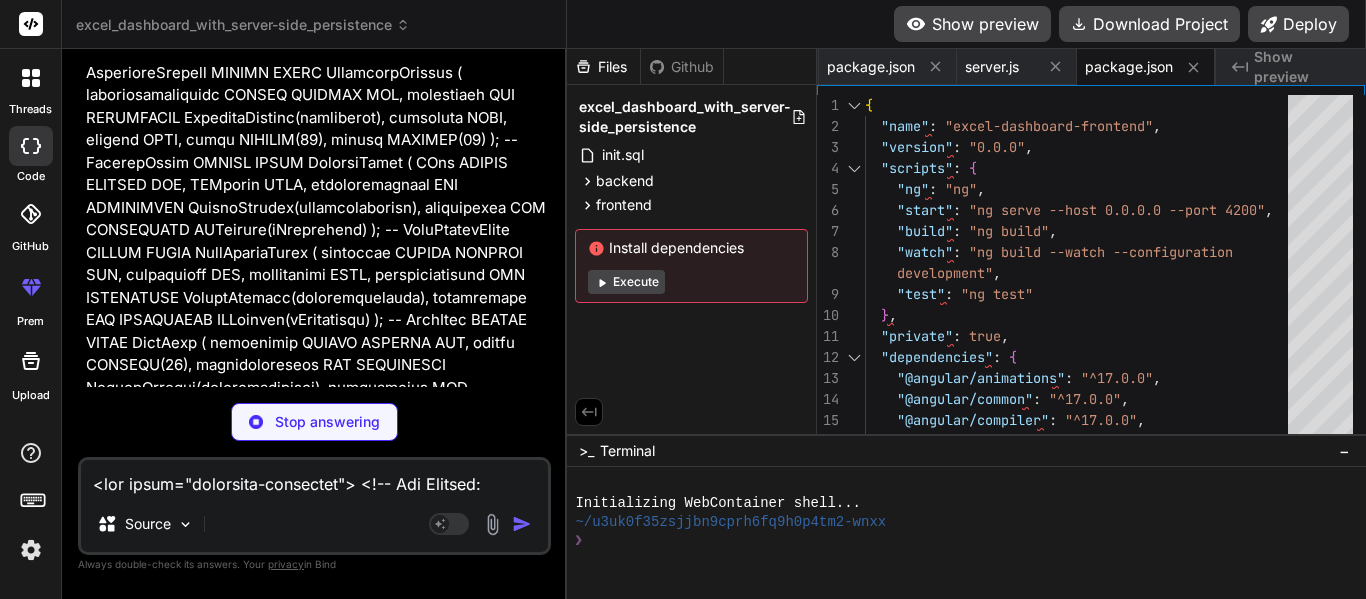 scroll, scrollTop: 32612, scrollLeft: 0, axis: vertical 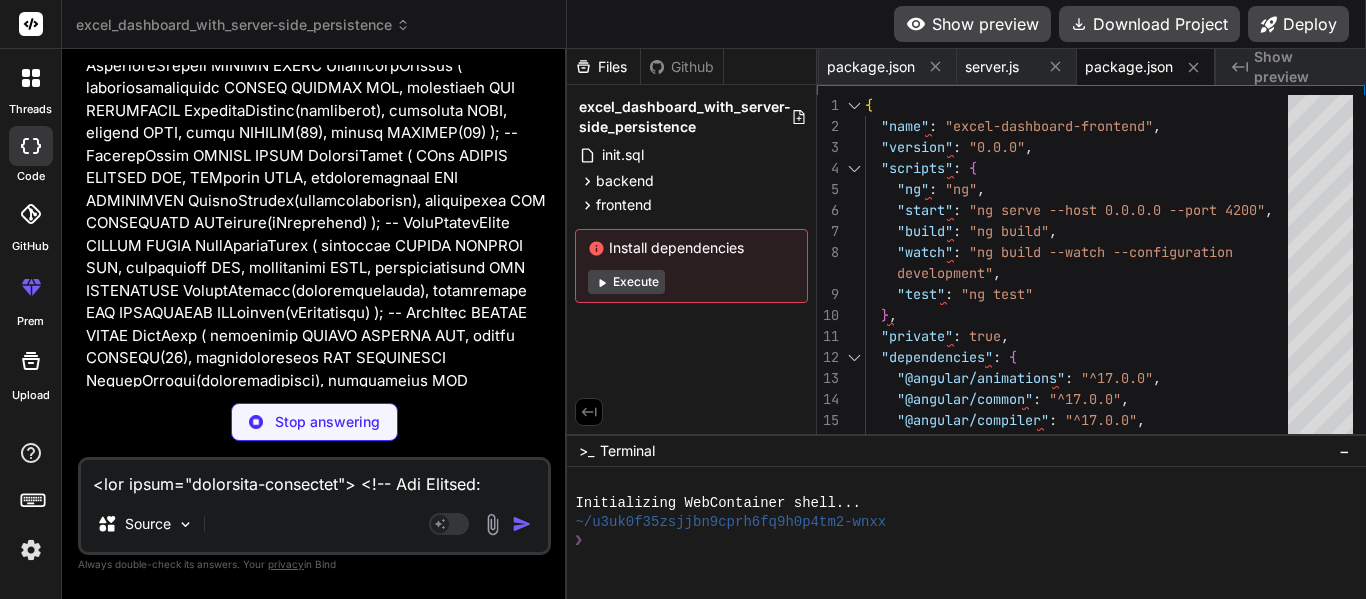 type on "x" 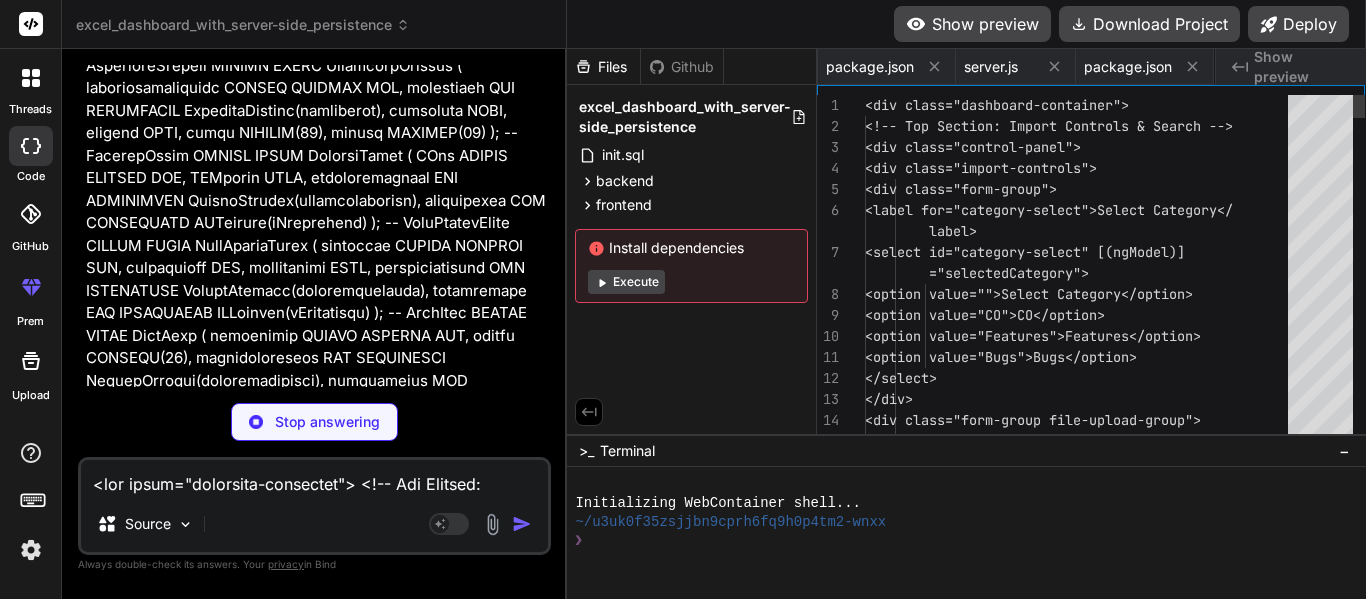 scroll, scrollTop: 0, scrollLeft: 319, axis: horizontal 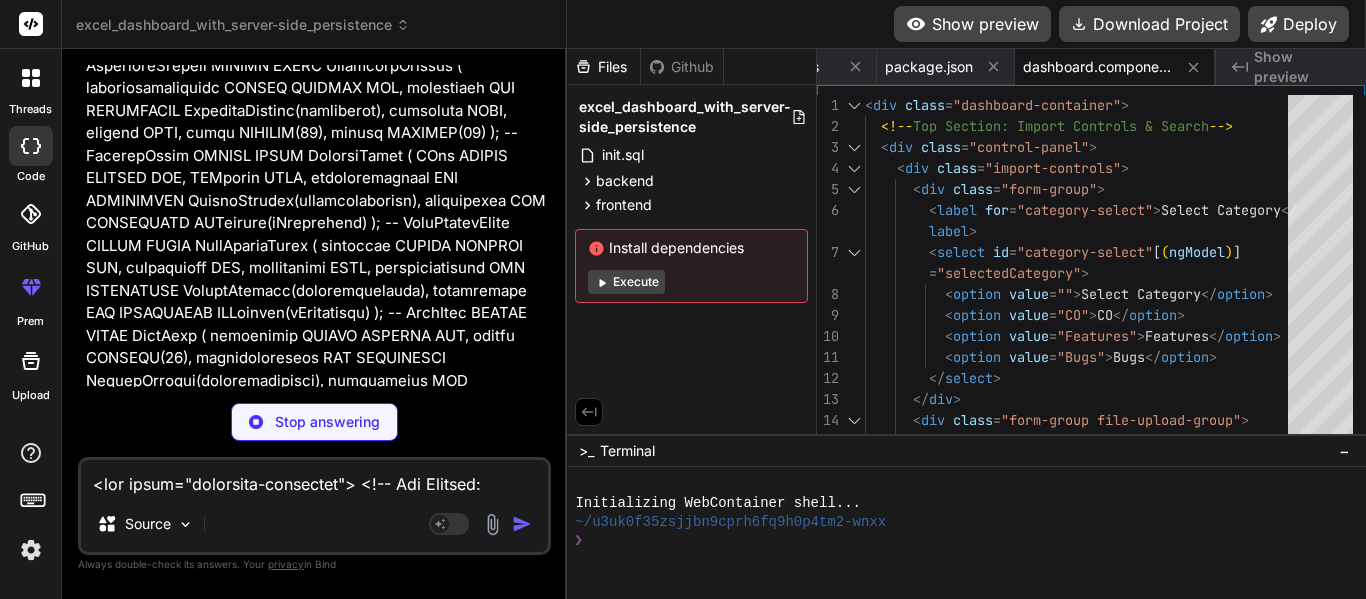 type on "x" 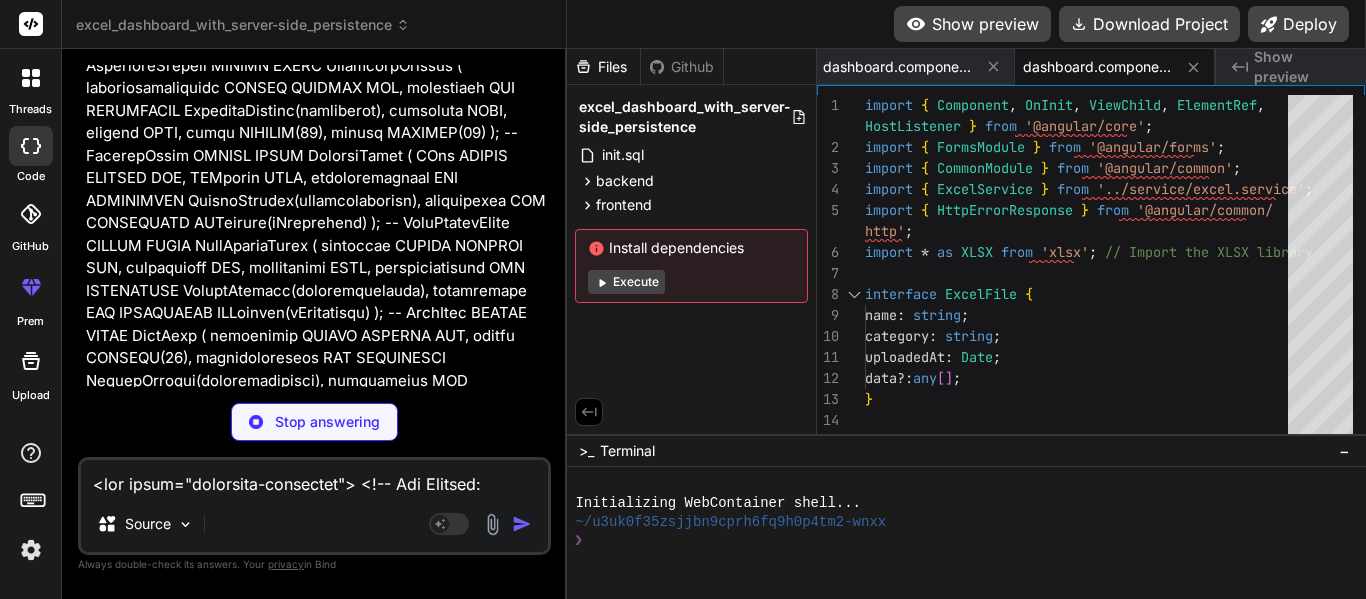 type on "x" 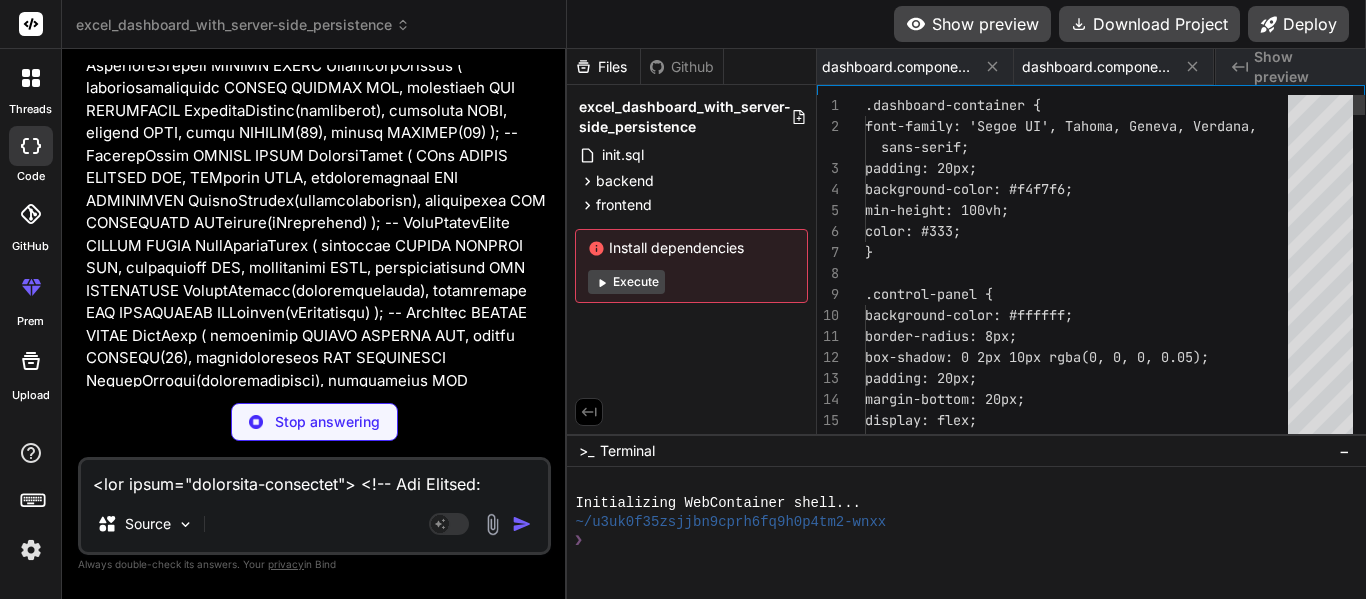 scroll, scrollTop: 0, scrollLeft: 719, axis: horizontal 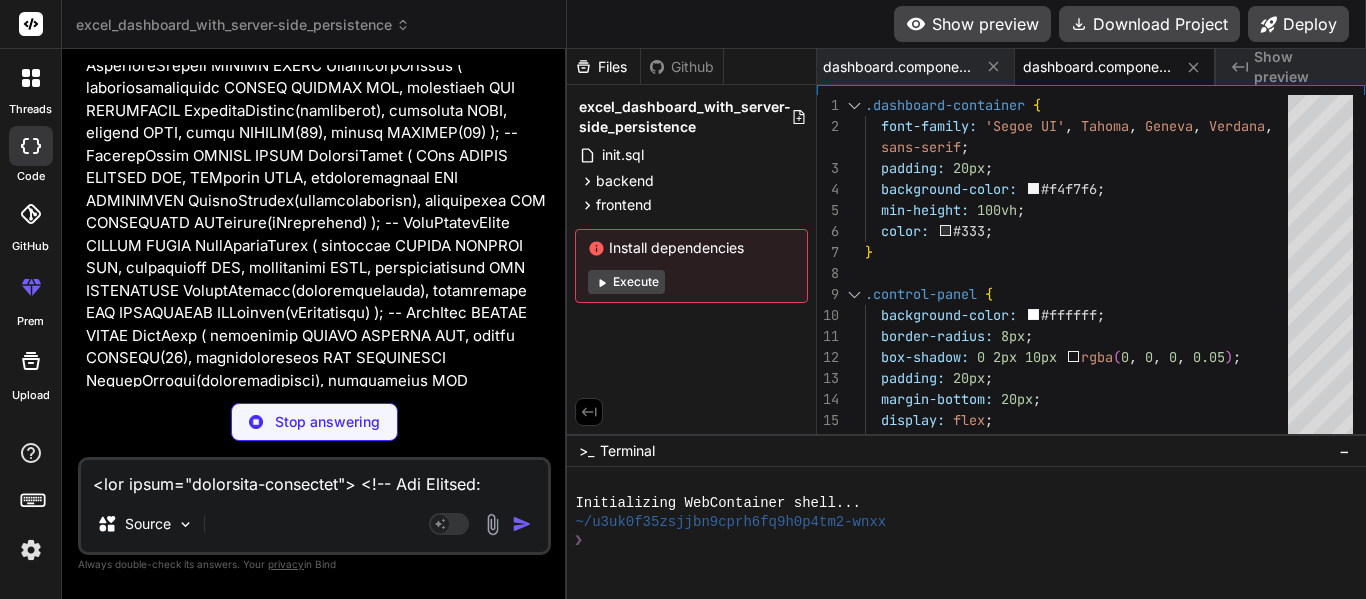 type on "x" 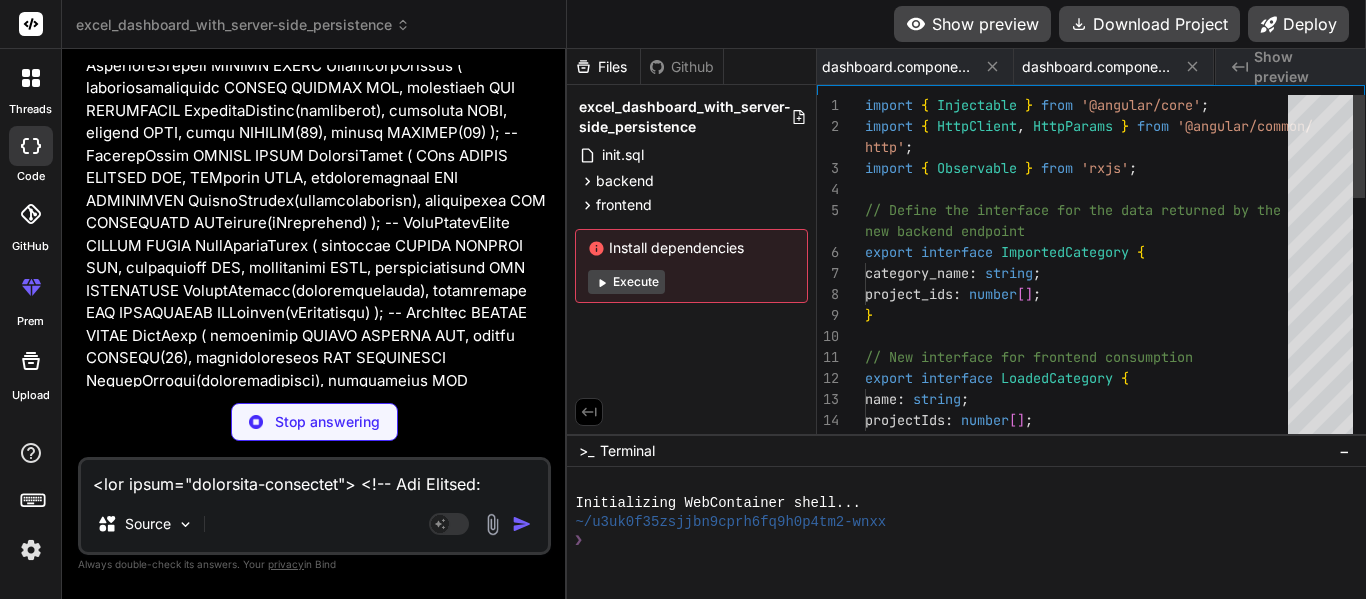 scroll, scrollTop: 0, scrollLeft: 872, axis: horizontal 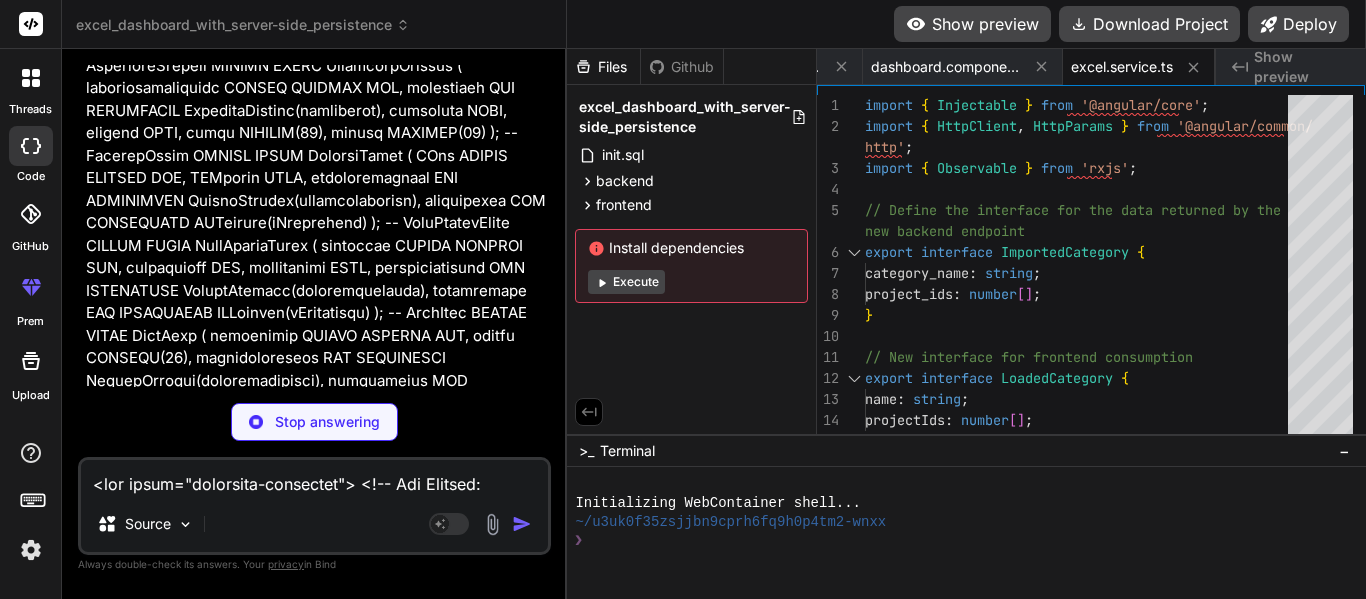 type on "x" 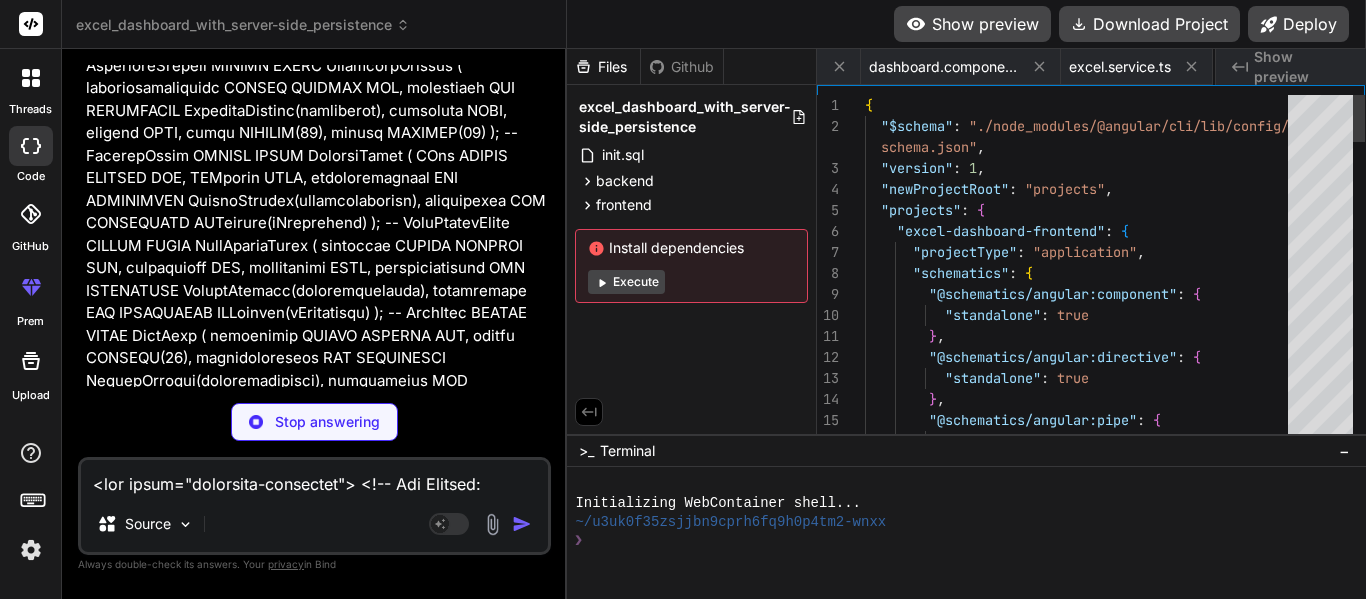 scroll, scrollTop: 0, scrollLeft: 1002, axis: horizontal 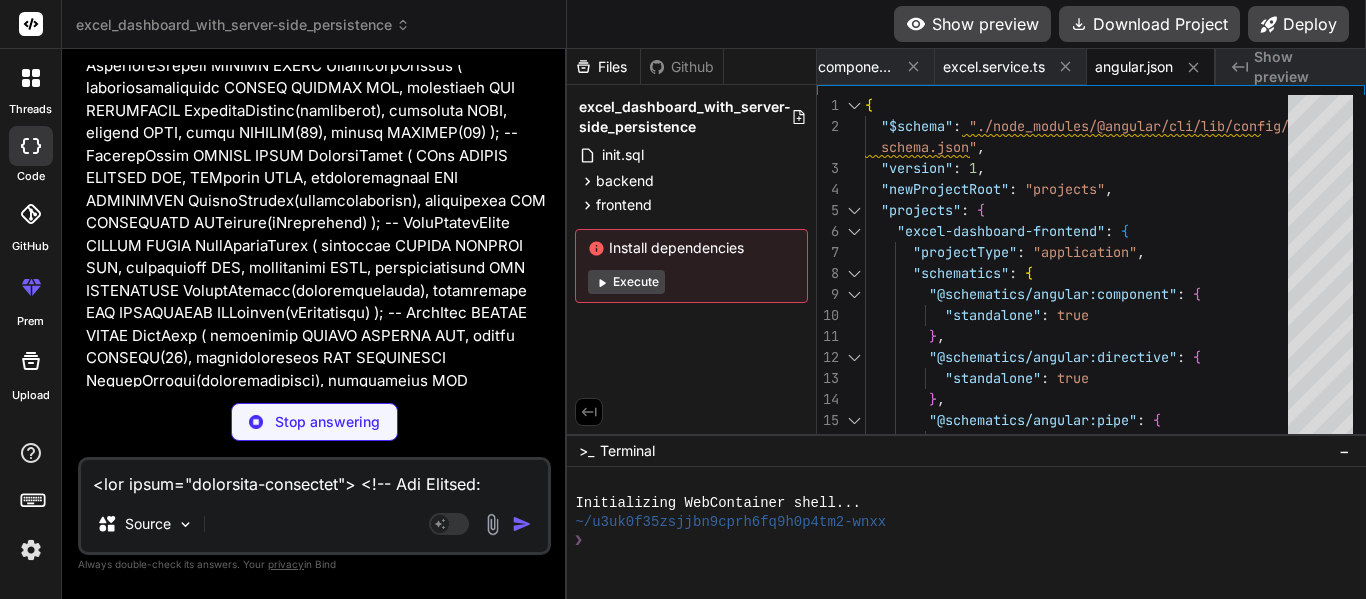 type on "x" 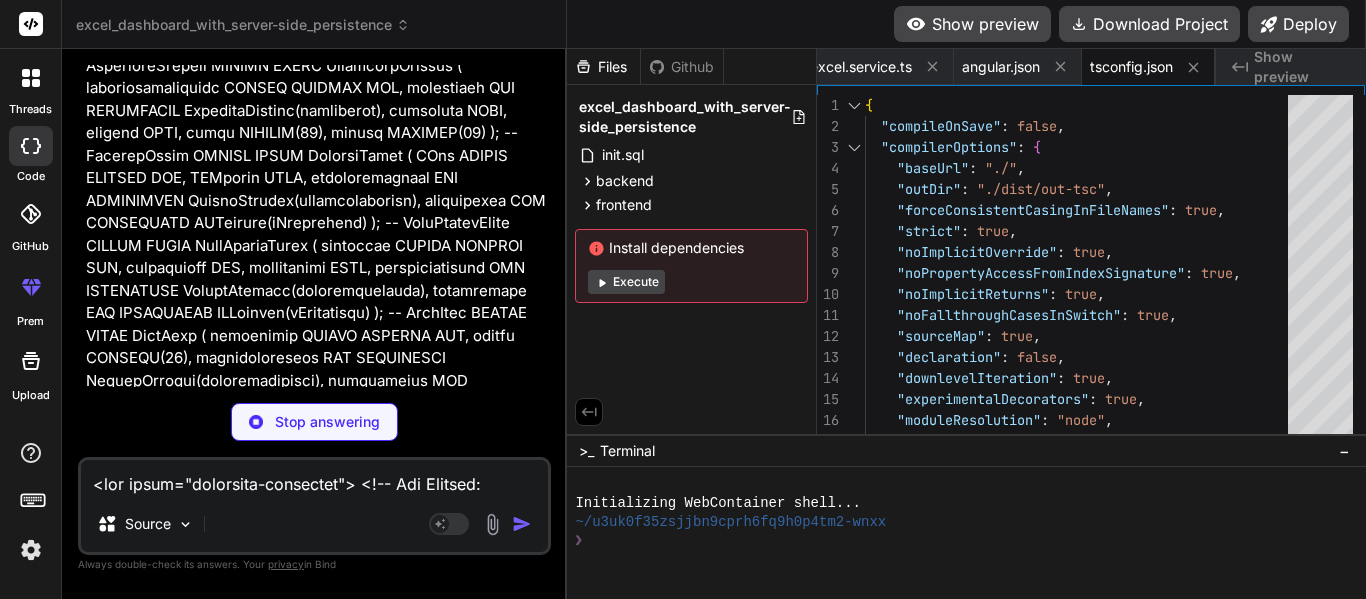 type on "x" 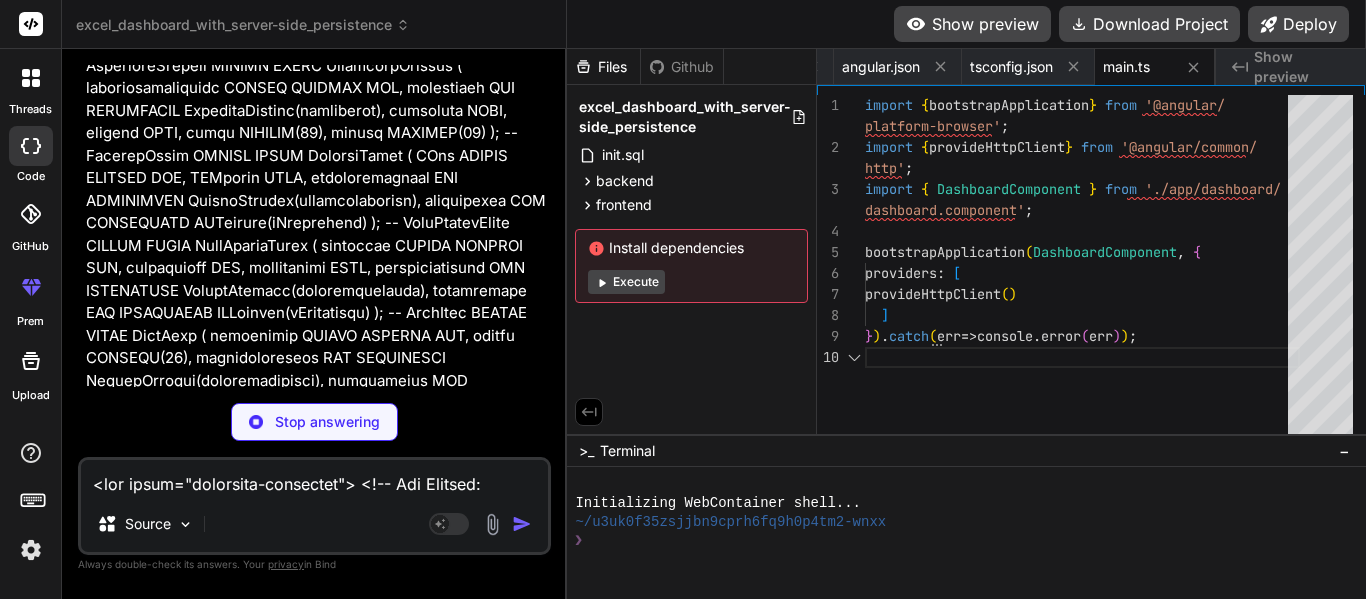 type on "x" 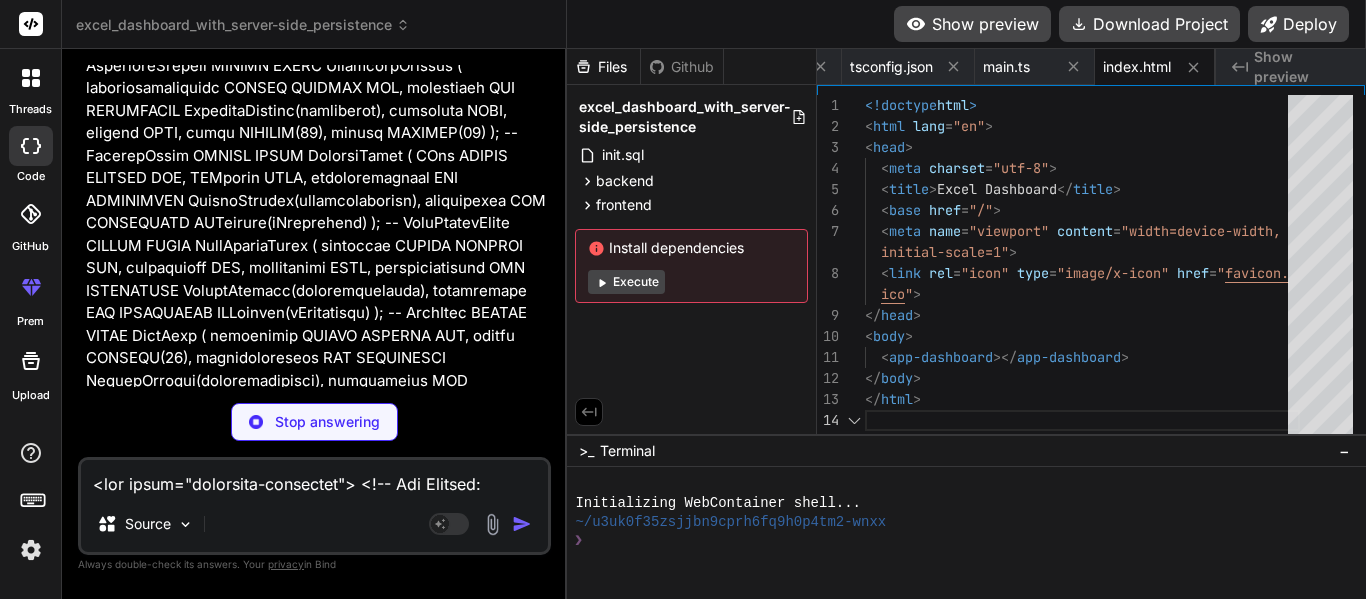 type on "x" 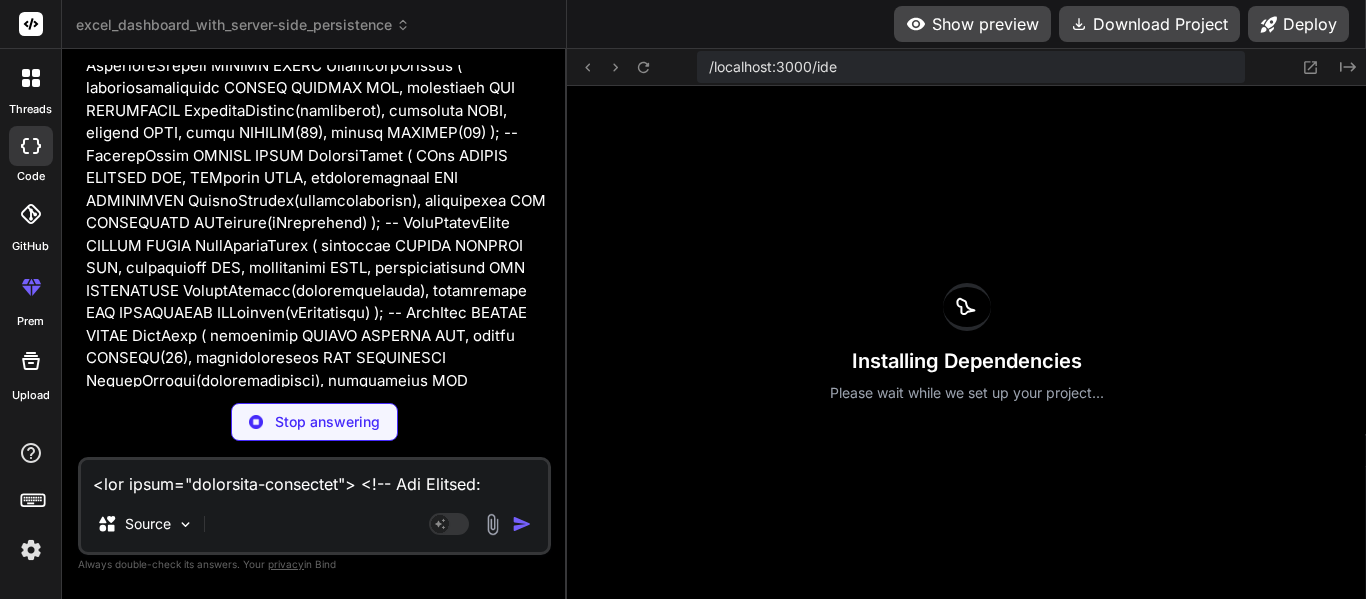 scroll, scrollTop: 0, scrollLeft: 1497, axis: horizontal 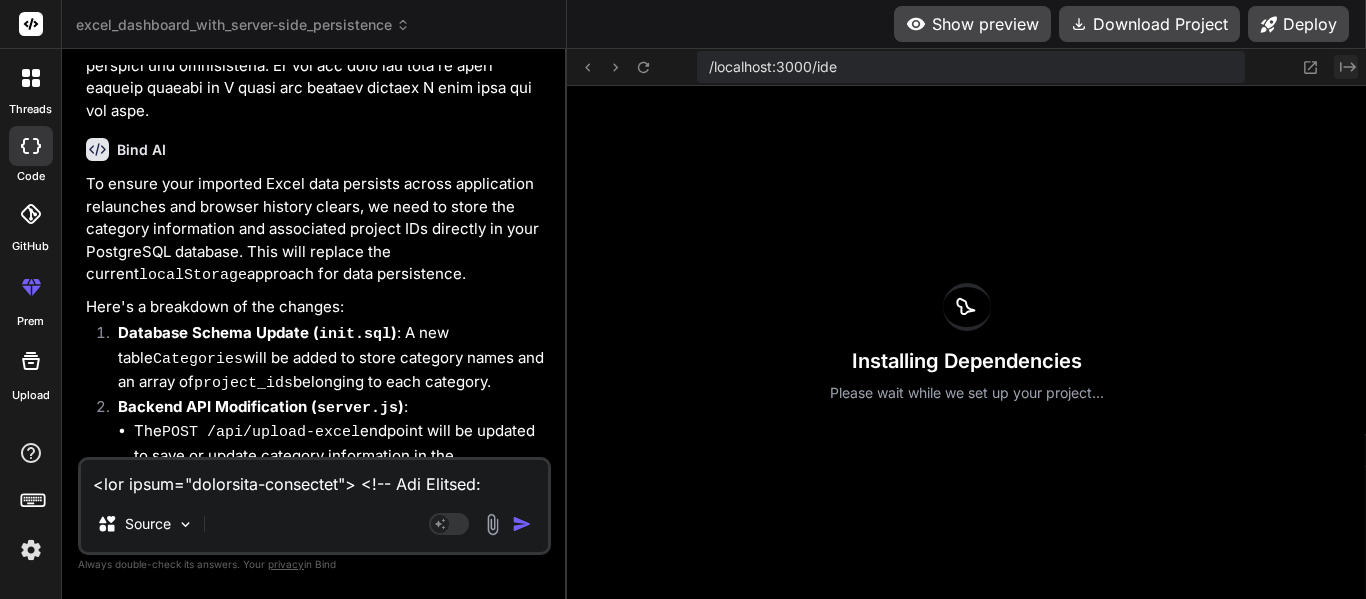 click on "Created with Pixso." 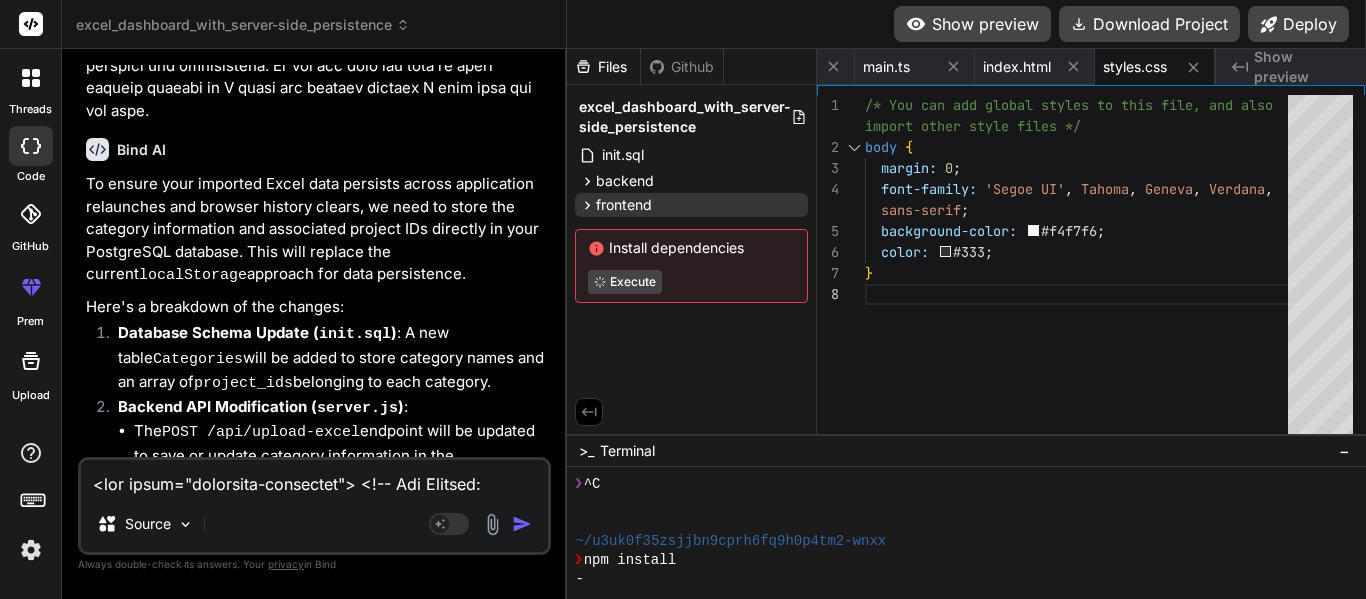 type on "x" 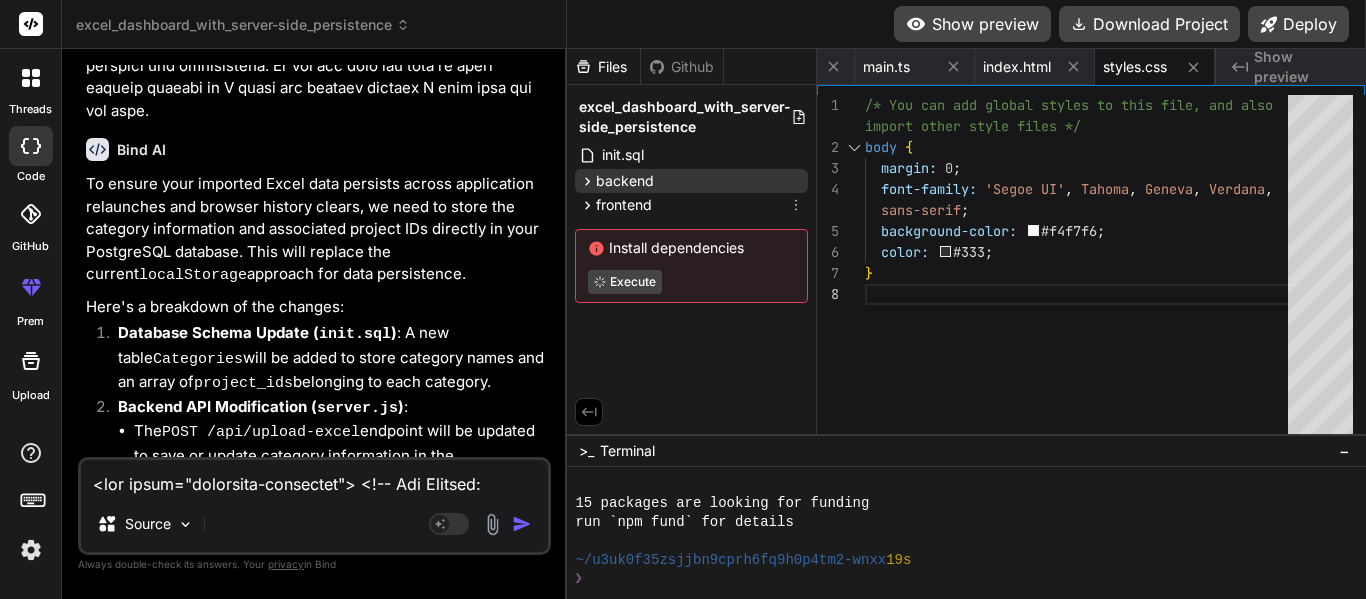 scroll, scrollTop: 190, scrollLeft: 0, axis: vertical 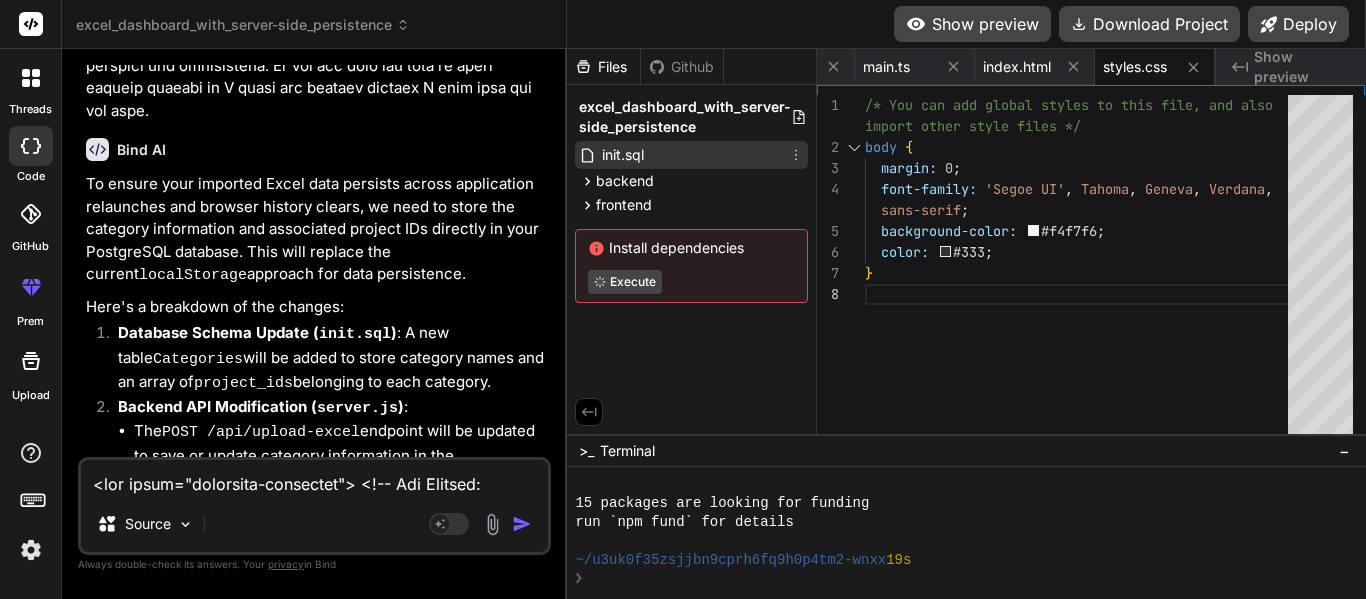 click on "init.sql" at bounding box center [623, 155] 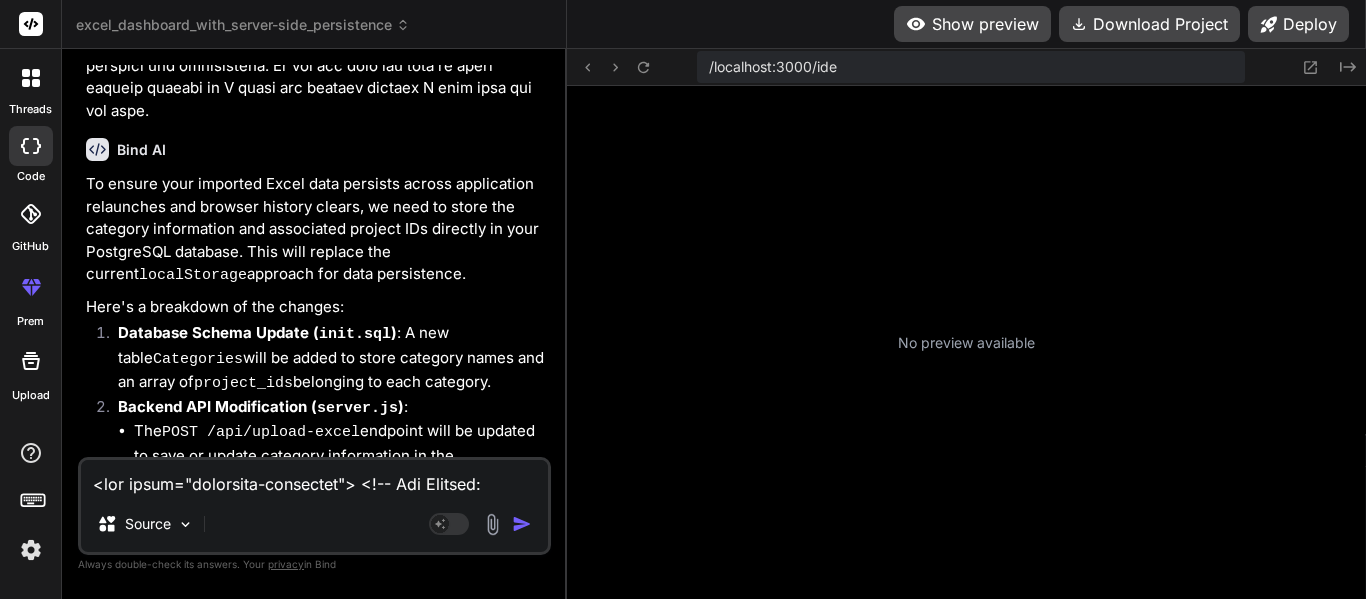 type on "x" 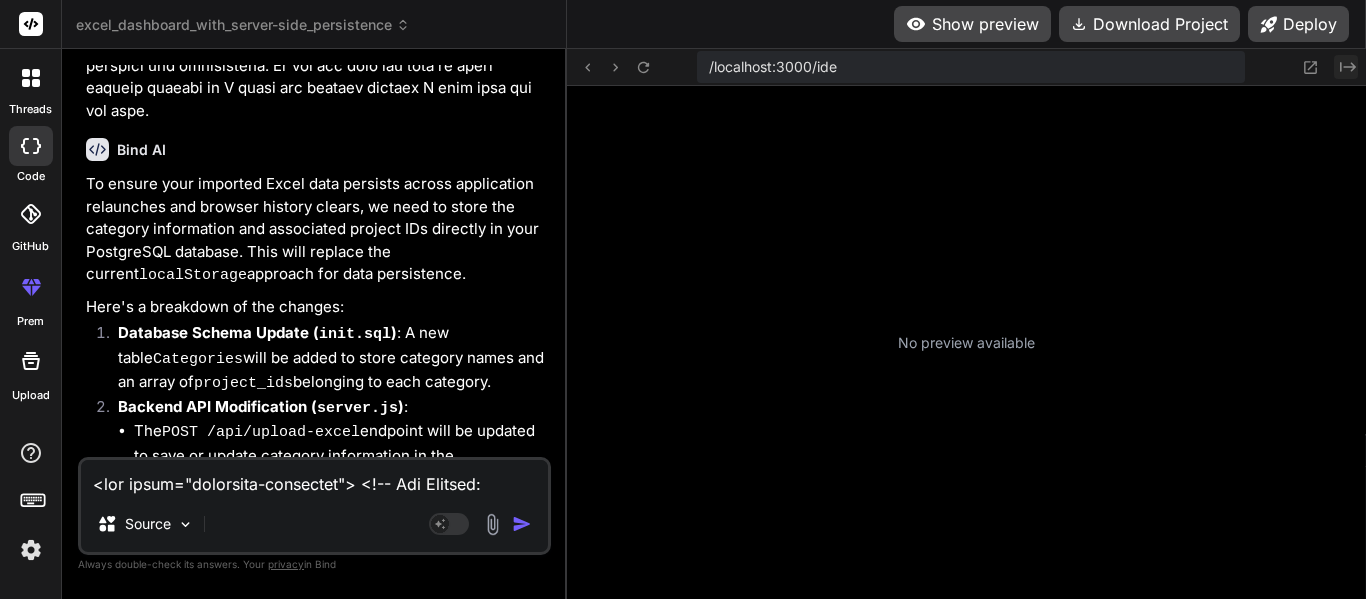 click on "Created with Pixso." 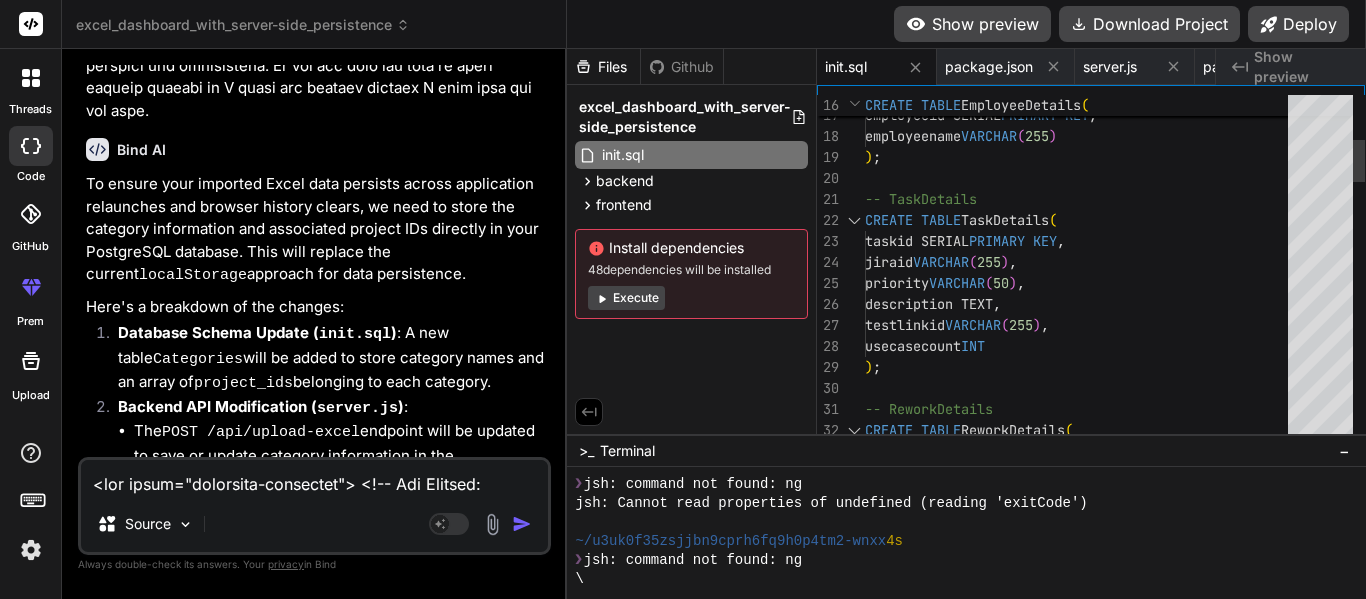 scroll, scrollTop: 2128, scrollLeft: 0, axis: vertical 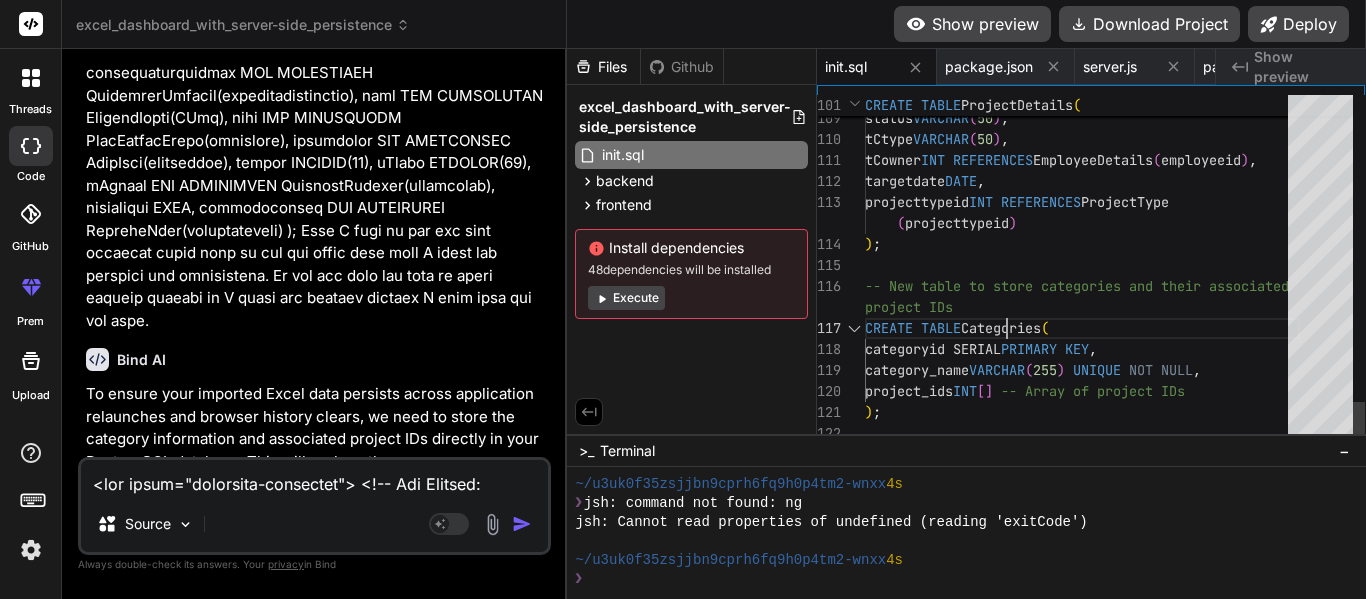 click on "testcaseid INT REFERENCES TestCase ( testcaseid ) ,
status VARCHAR ( 50 ) ,
tCtype VARCHAR ( 50 ) ,
tCowner INT REFERENCES EmployeeDetails ( employeeid ) ,
targetdate DATE ,
projecttypeid INT REFERENCES ProjectType ( projecttypeid ) ) ; -- New table to store categories and their associated project IDs CREATE TABLE Categories ( categoryid SERIAL PRIMARY KEY,
category_name VARCHAR ( 255 ) UNIQUE NOT NULL,
project_ids INT [ ] -- Array of project IDs ) ;" at bounding box center (1082, -974) 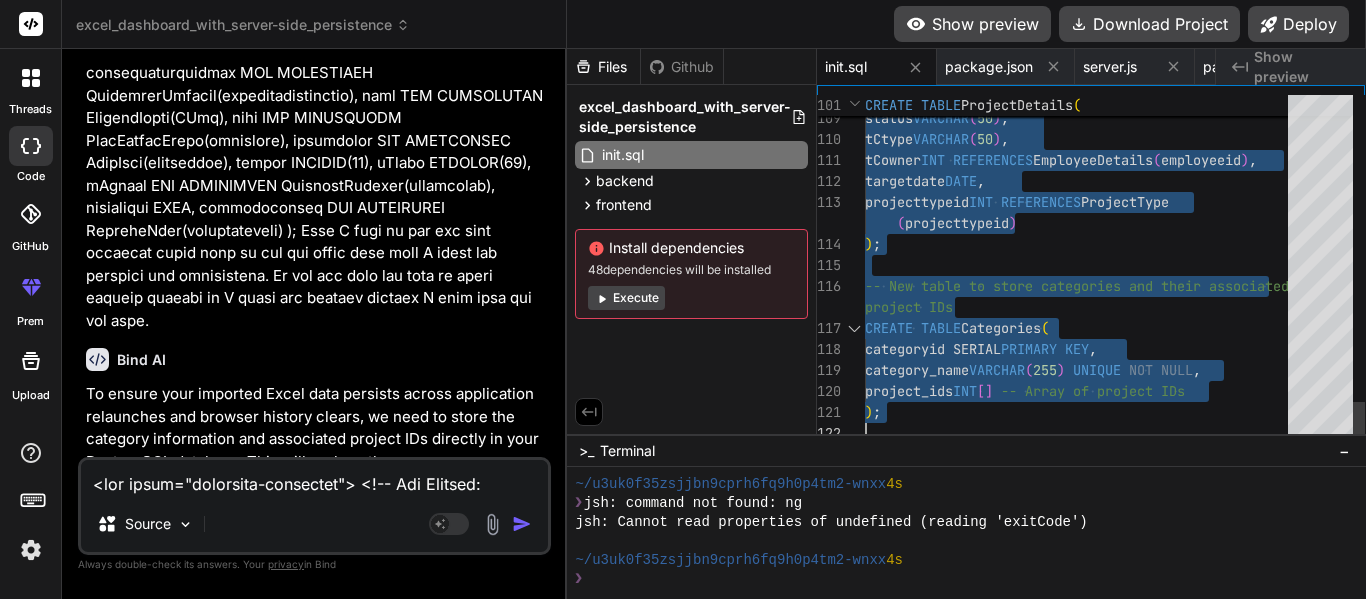 click on "testcaseid INT REFERENCES TestCase ( testcaseid ) ,
status VARCHAR ( 50 ) ,
tCtype VARCHAR ( 50 ) ,
tCowner INT REFERENCES EmployeeDetails ( employeeid ) ,
targetdate DATE ,
projecttypeid INT REFERENCES ProjectType ( projecttypeid ) ) ; -- New table to store categories and their associated project IDs CREATE TABLE Categories ( categoryid SERIAL PRIMARY KEY,
category_name VARCHAR ( 255 ) UNIQUE NOT NULL,
project_ids INT [ ] -- Array of project IDs ) ;" at bounding box center (1082, -974) 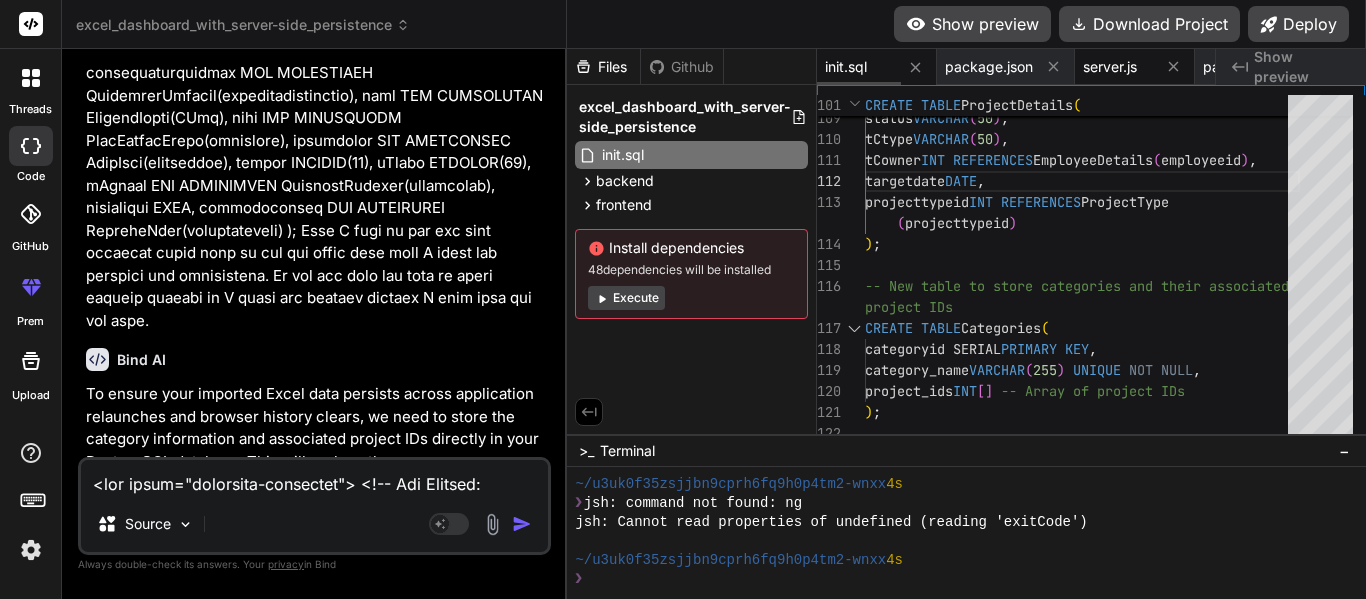 click on "server.js" at bounding box center (1110, 67) 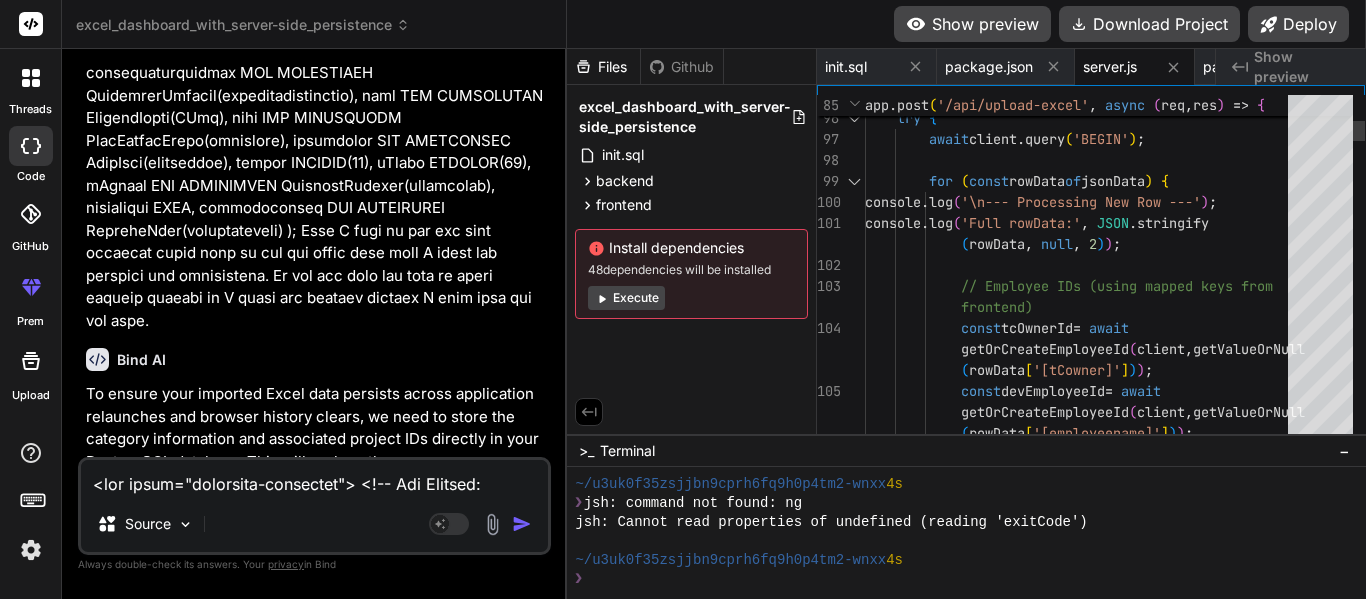 scroll, scrollTop: 0, scrollLeft: 0, axis: both 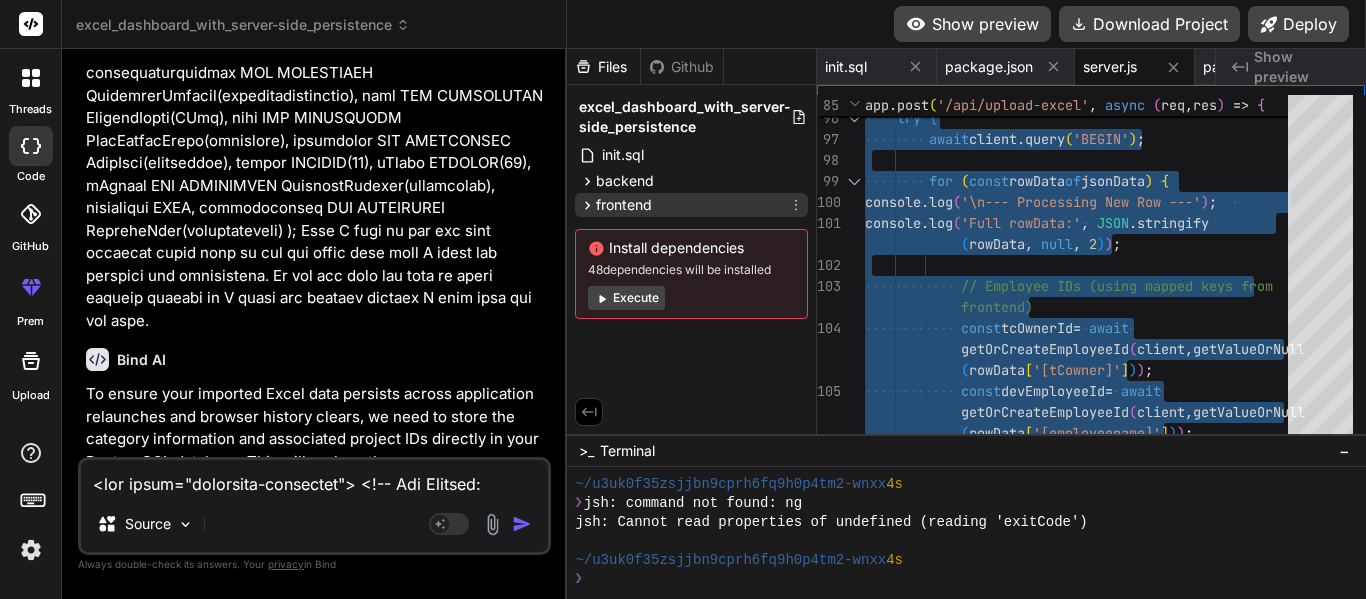 click 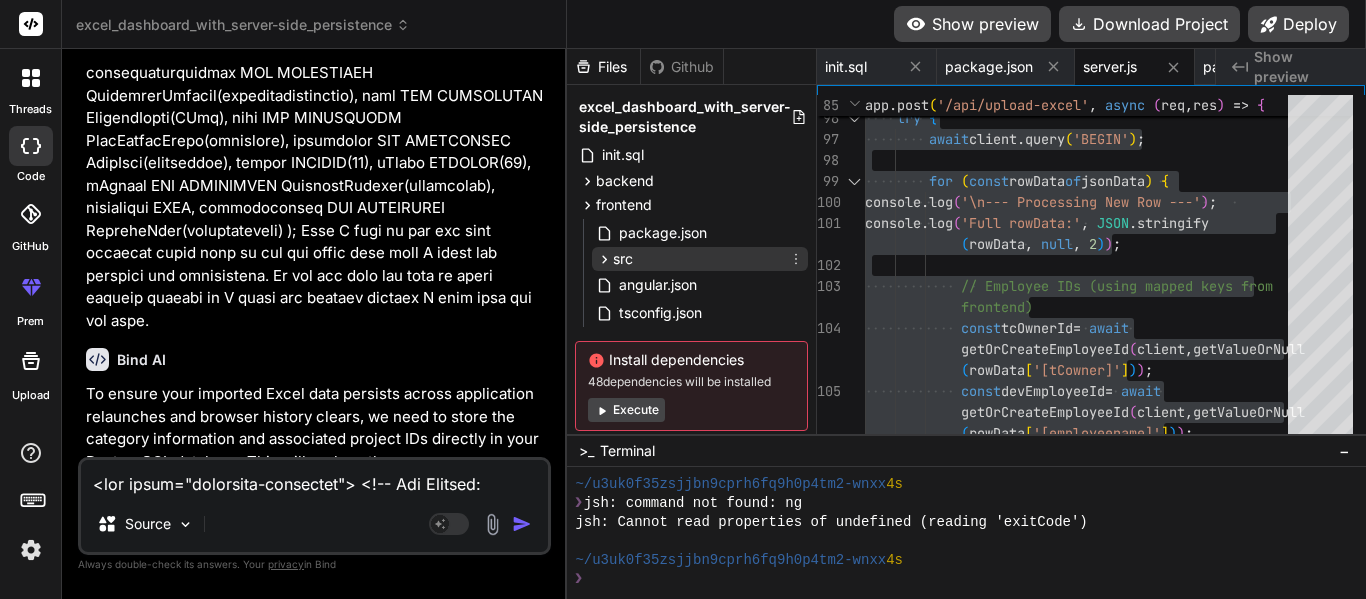 click 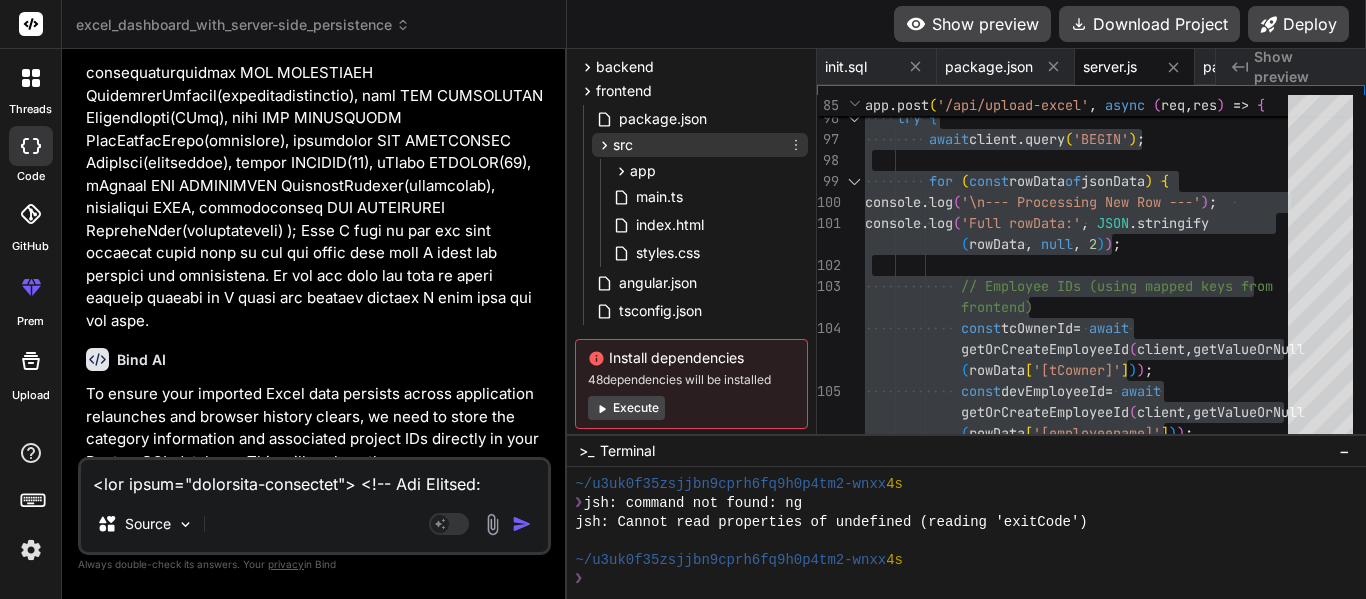 scroll, scrollTop: 157, scrollLeft: 0, axis: vertical 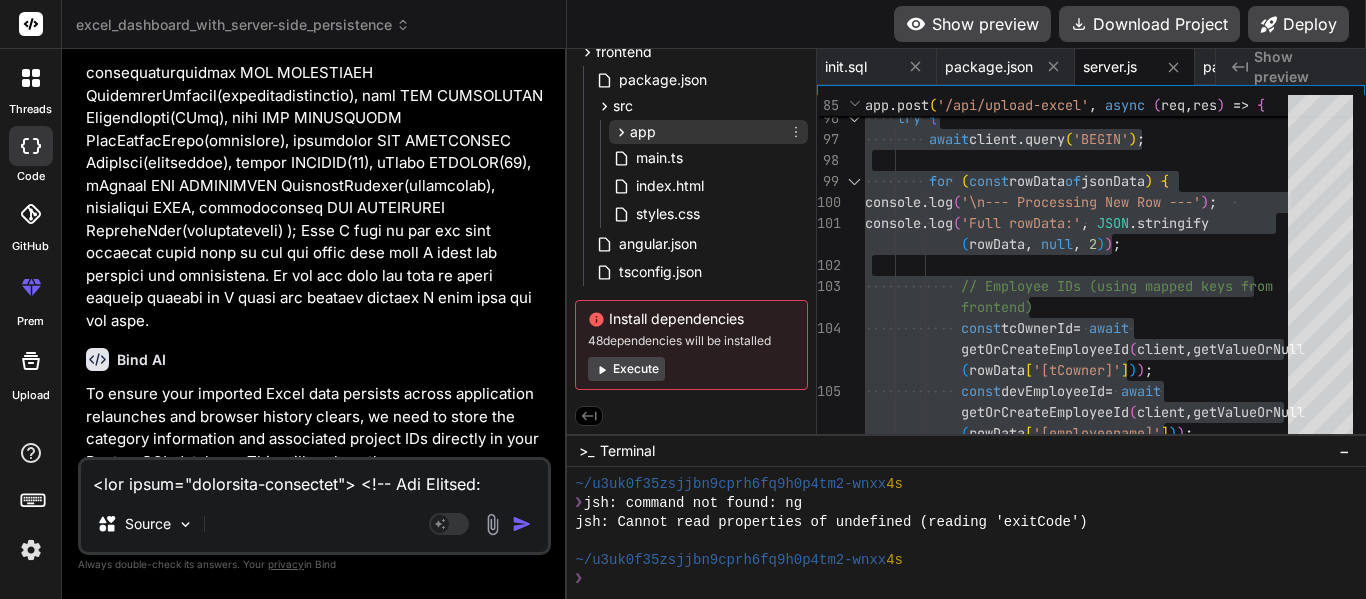 click 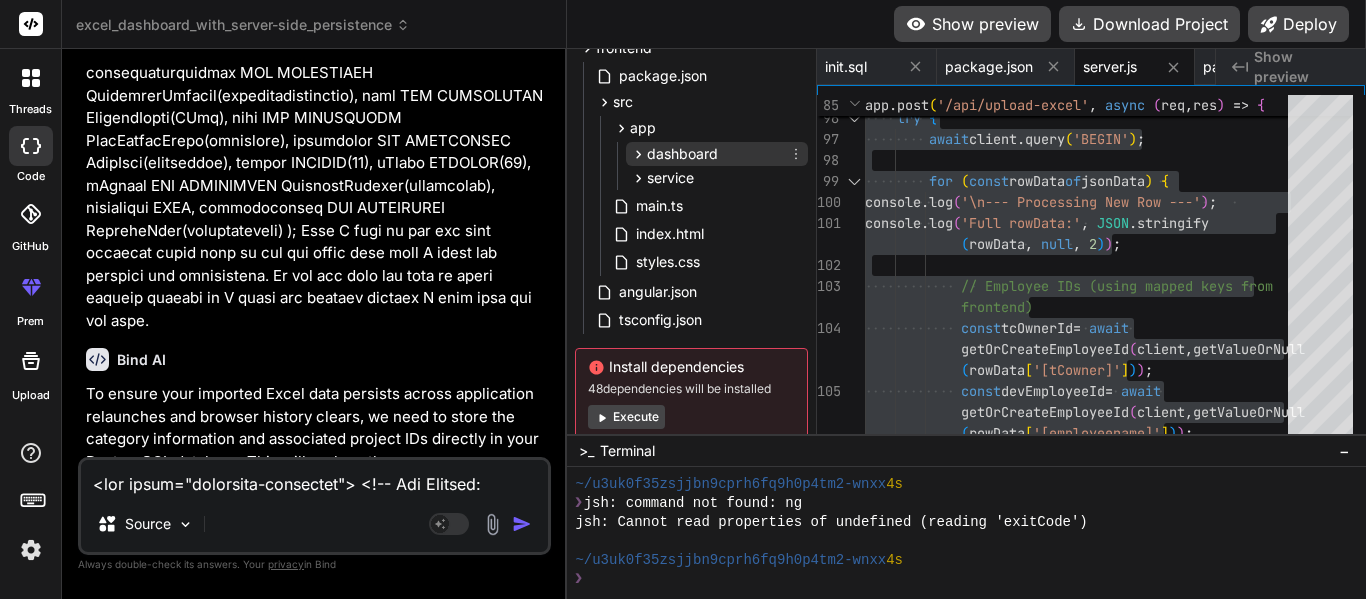 click 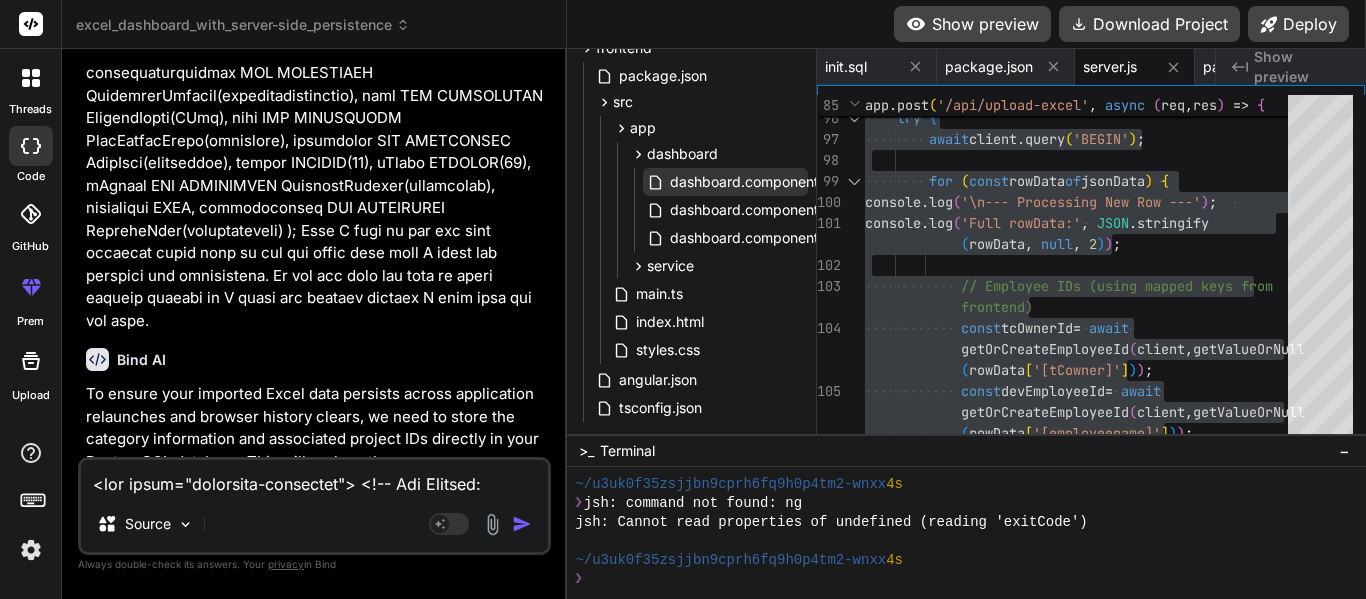 click on "dashboard.component.html" at bounding box center (760, 182) 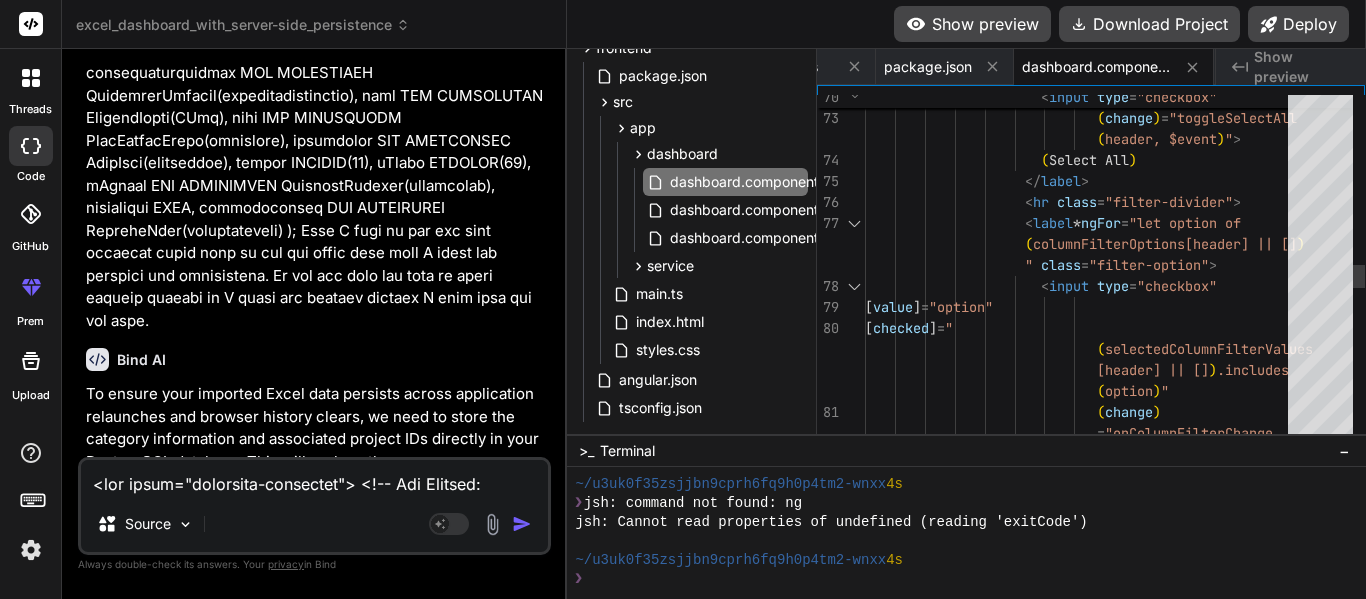 scroll, scrollTop: 0, scrollLeft: 0, axis: both 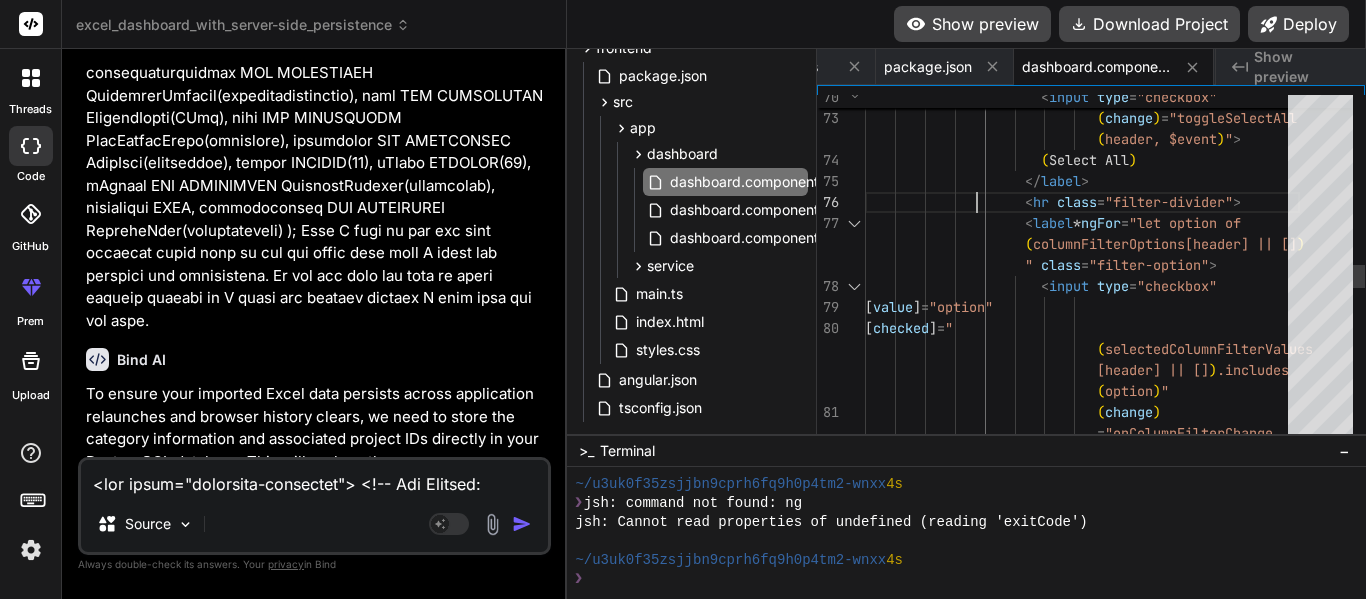 click on "[header] || [] ) .length"                               ( change ) = "toggleSelectAll                               ( header, $event ) " >                      ( Select All )                      </ label >                      < hr   class = "filter-divider" >                      < label  * ngFor = "let option of                       ( columnFilterOptions[header] || [] )                      "   class = "filter-option" >                        < input   type = "checkbox"                              [ value ] = "option"                              [ checked ] = "                               ( selectedColumnFilterValues [header] || [] ) .includes" at bounding box center (1082, 160) 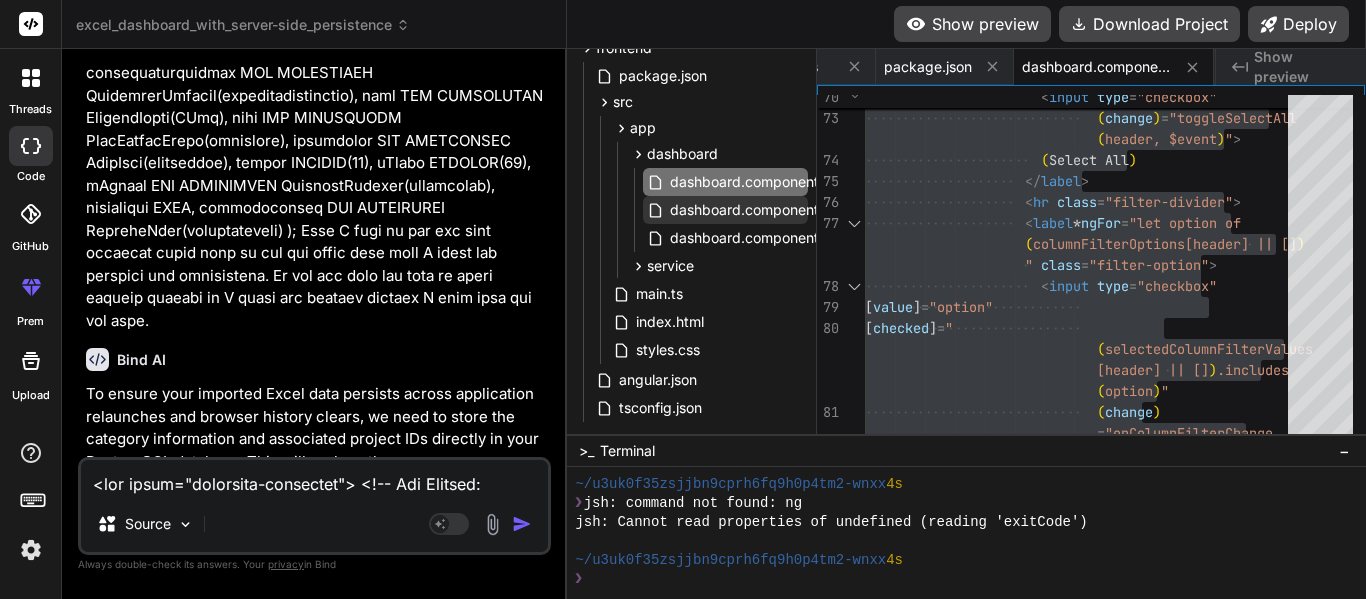 click on "dashboard.component.ts" at bounding box center [752, 210] 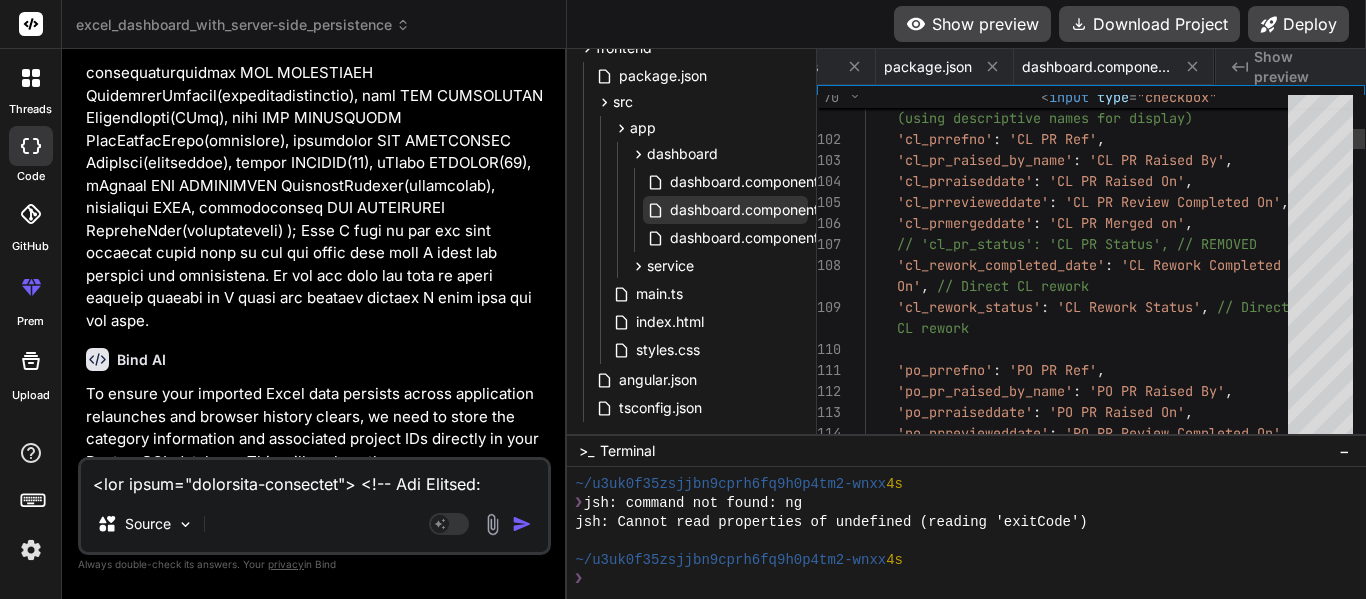 scroll, scrollTop: 0, scrollLeft: 519, axis: horizontal 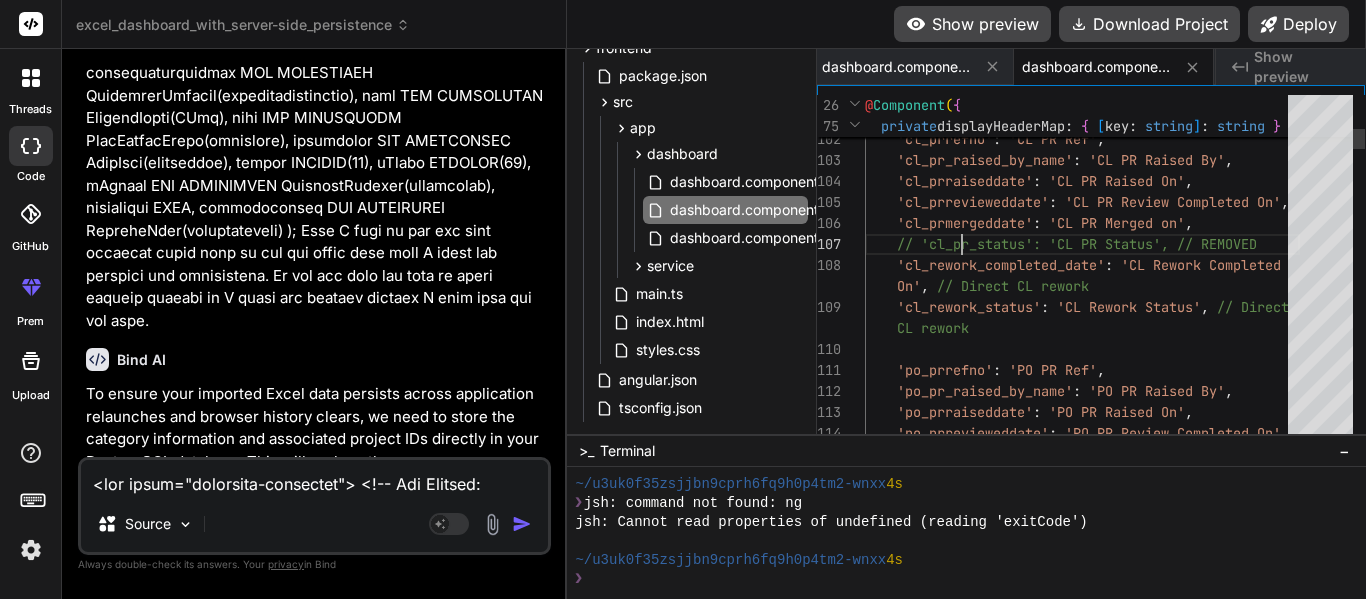 click on "// Distinct PR and Rework fields for CL, PO, TC       (using descriptive names for display)      '[cl_prrefno]' :   'CL PR Ref' ,      '[cl_pr_raised_by_name]' :   'CL PR Raised By' ,      '[cl_prraiseddate]' :   'CL PR Raised On' ,      '[cl_prrevieweddate]' :   'CL PR Review Completed On' ,      '[cl_prmergeddate]' :   'CL PR Merged on' ,   // 'cl_pr_status': 'CL PR Status', // REMOVED      '[cl_rework_completed_date]' :   'CL Rework Completed       On' ,   // Direct CL rework      '[cl_rework_status]' :   'CL Rework Status' ,   // Direct       CL rework      '[po_prrefno]' :   'PO PR Ref' ,      '[po_pr_raised_by_name]' :   'PO PR Raised By' ,      '[po_prraiseddate]' :   'PO PR Raised On' ,      '[po_prrevieweddate]' :   'PO PR Review Completed On' ," at bounding box center [1082, 9946] 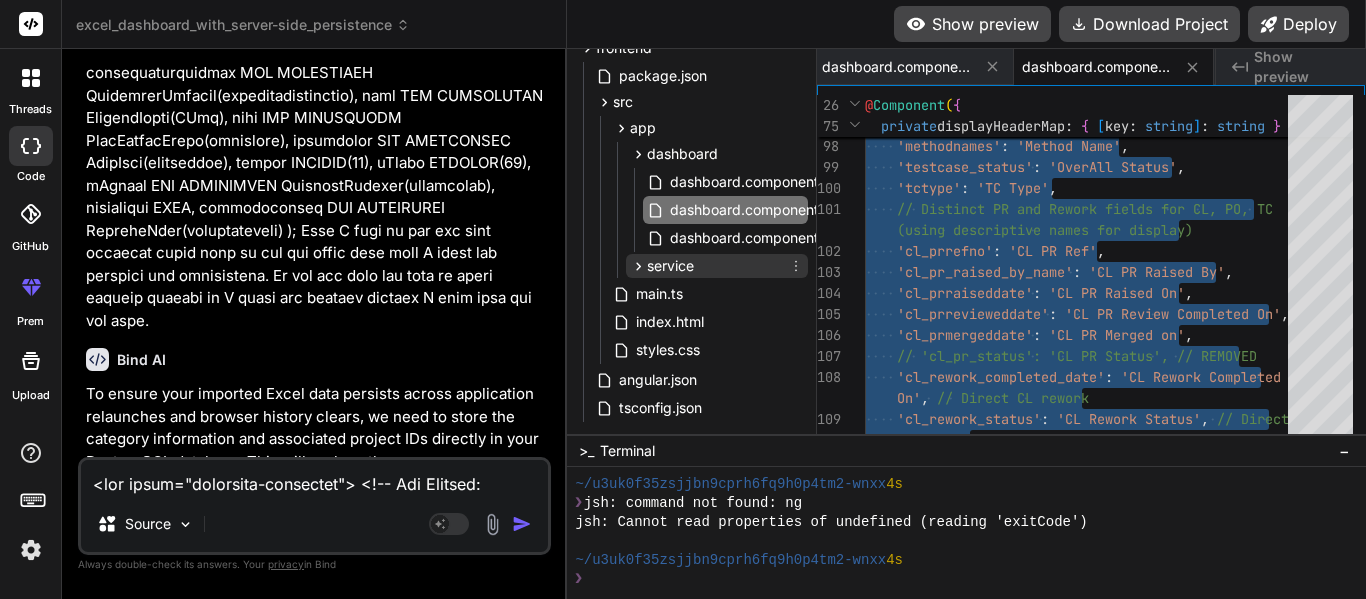 click 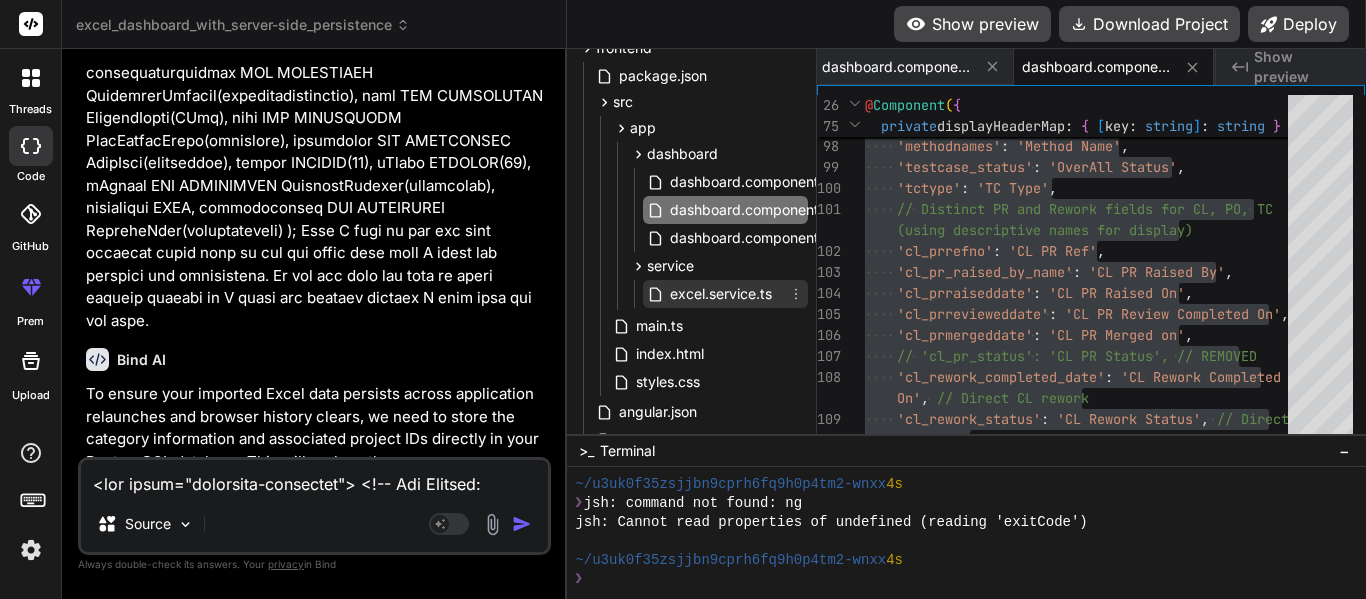 click on "excel.service.ts" at bounding box center [721, 294] 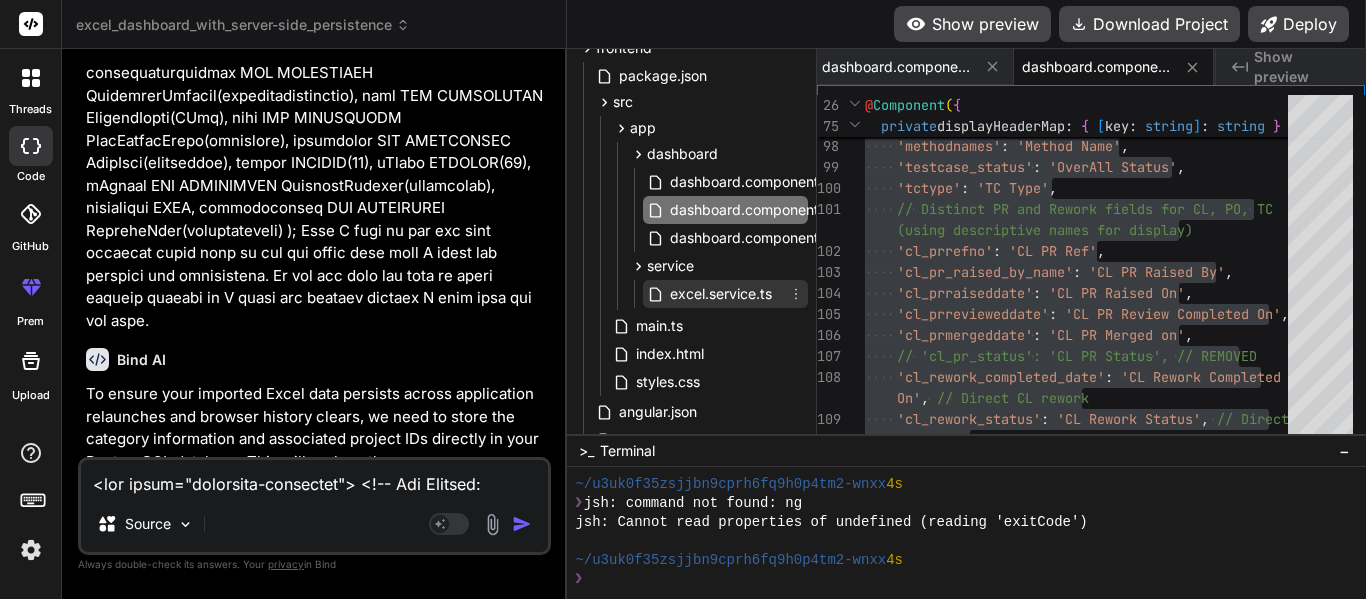 scroll, scrollTop: 0, scrollLeft: 872, axis: horizontal 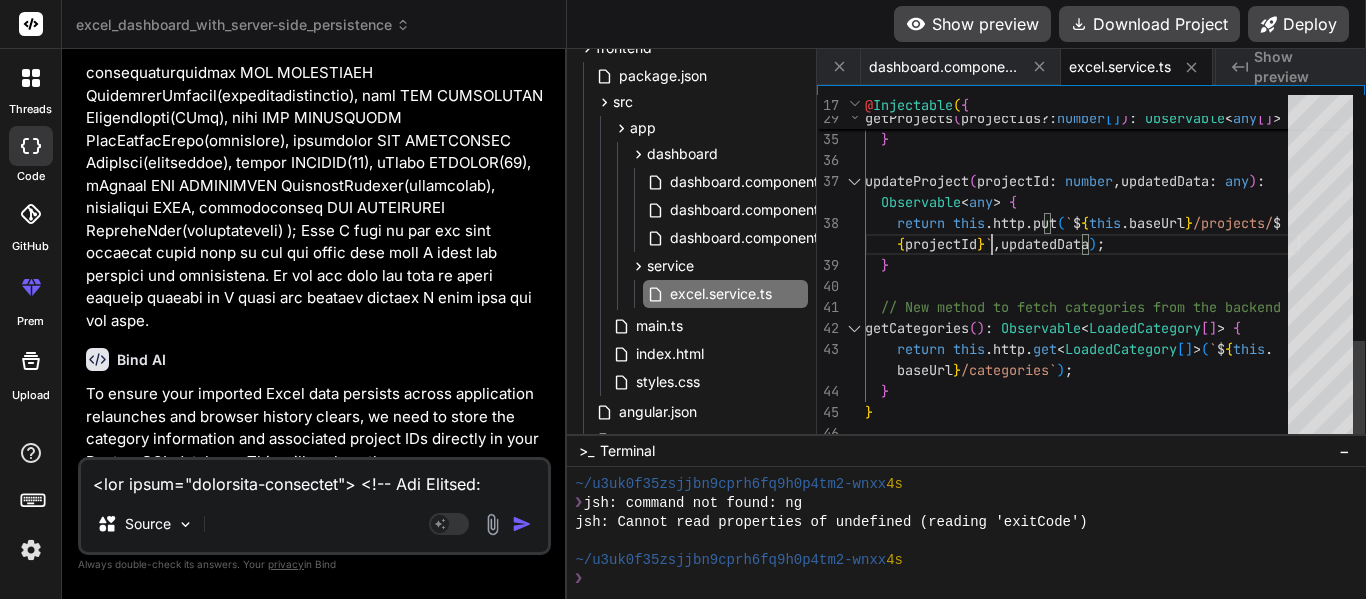 click on "return   this . http . get < any [ ] > ( ` $ { this . baseUrl } /      projects` ,   {  params  } ) ;    }     updateProject ( projectId :   number ,  updatedData :   any ) :      Observable < any >   {      return   this . http . put ( ` $ { this . baseUrl } /projects/ $      { projectId } ` ,  updatedData ) ;    }    // New method to fetch categories from the backend   getCategories ( ) :   Observable < LoadedCategory [ ] >   {      return   this . http . get < LoadedCategory [ ] > ( ` $ { this .      baseUrl } /categories` ) ;    } }" at bounding box center (1082, -144) 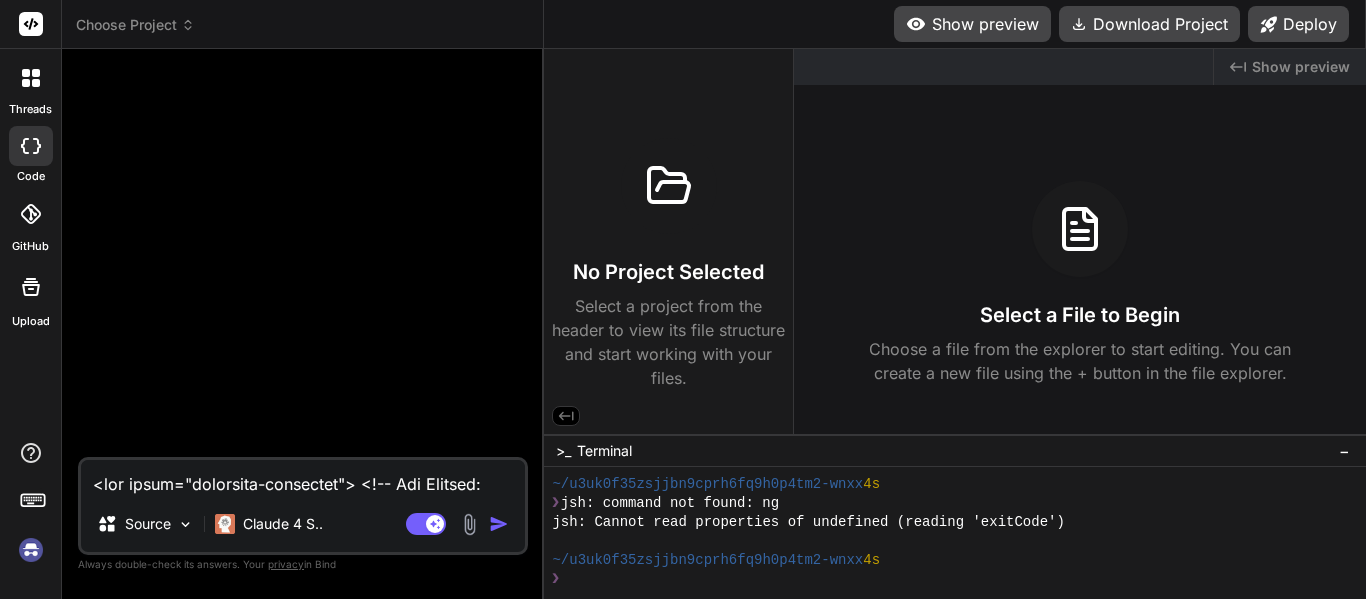 scroll, scrollTop: 0, scrollLeft: 0, axis: both 